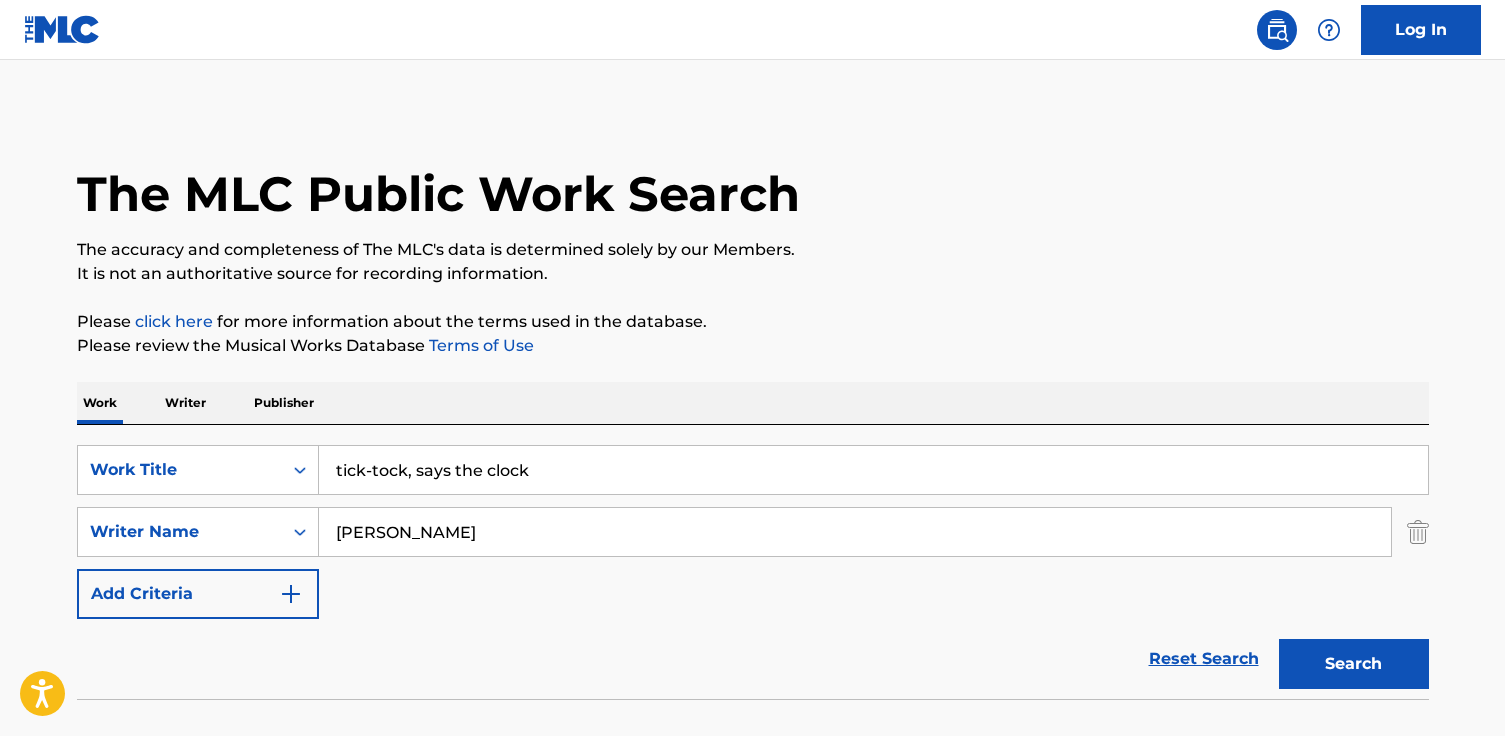 scroll, scrollTop: 132, scrollLeft: 0, axis: vertical 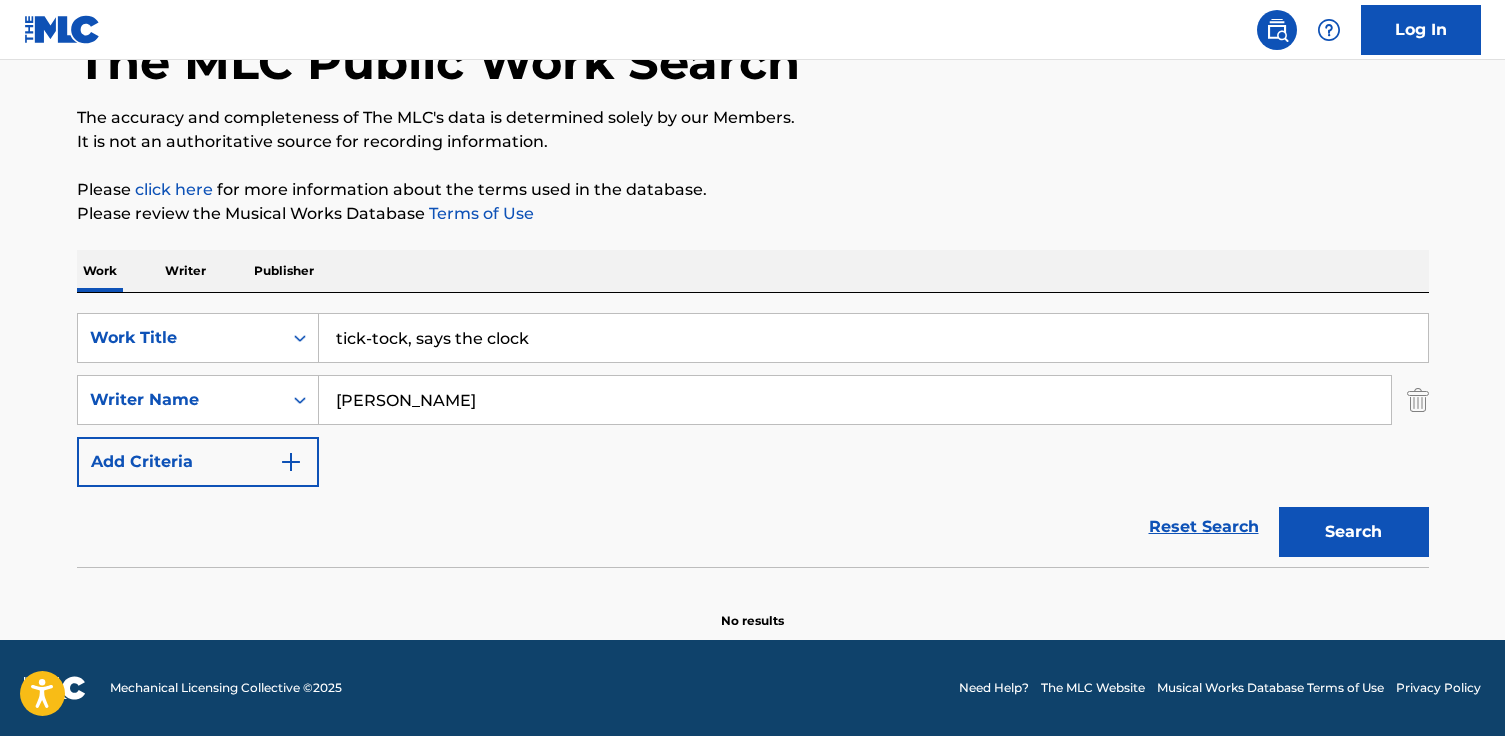 drag, startPoint x: 563, startPoint y: 340, endPoint x: 78, endPoint y: 282, distance: 488.45572 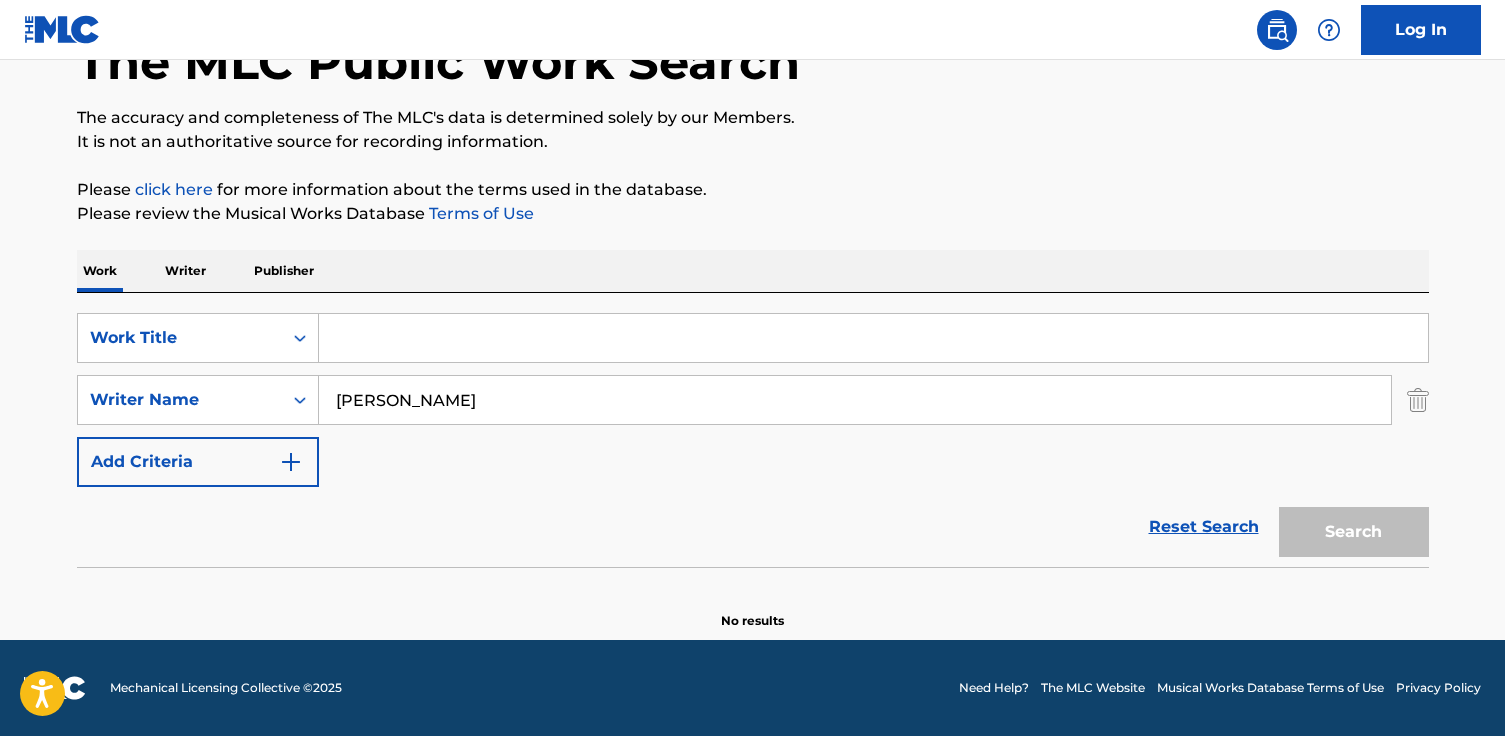 paste on "Äon" 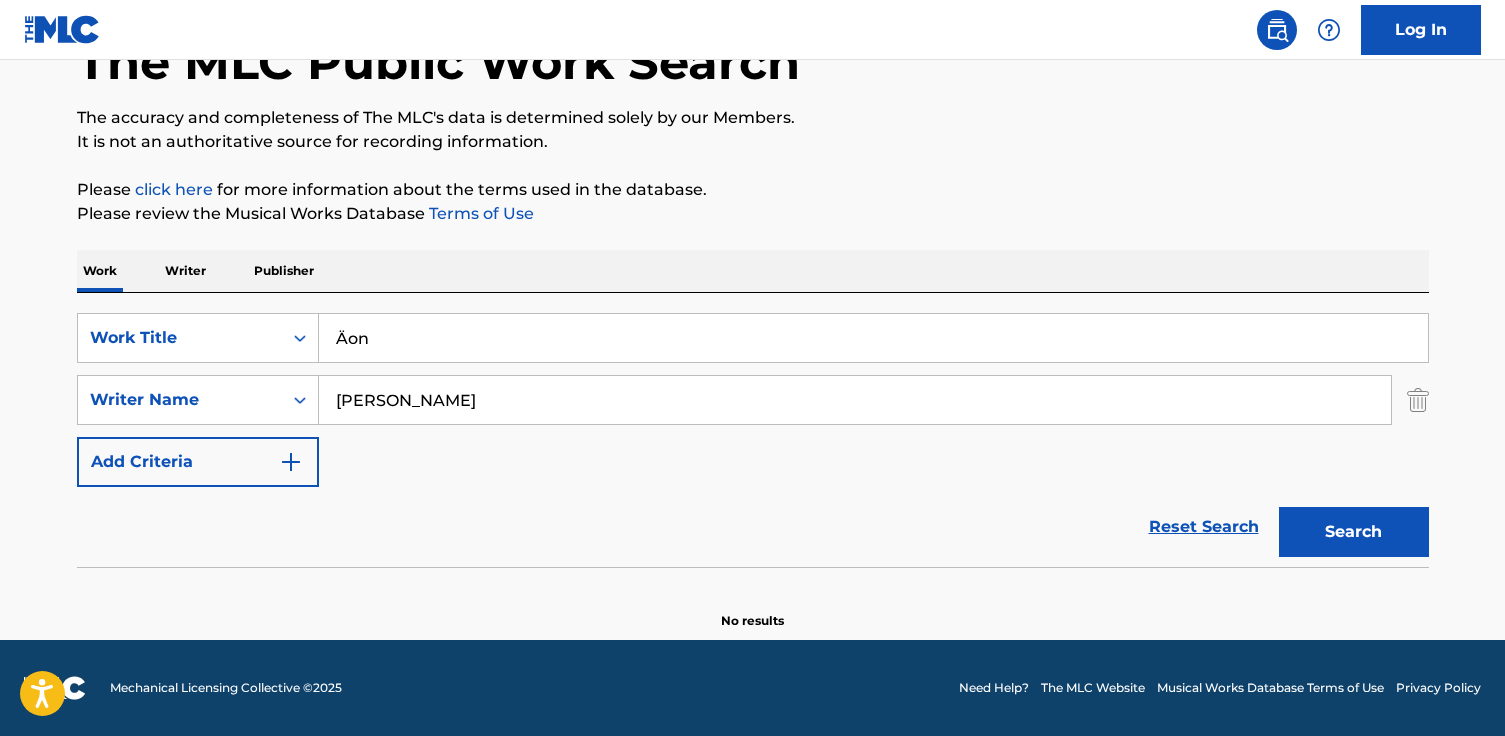 drag, startPoint x: 344, startPoint y: 332, endPoint x: 363, endPoint y: 425, distance: 94.92102 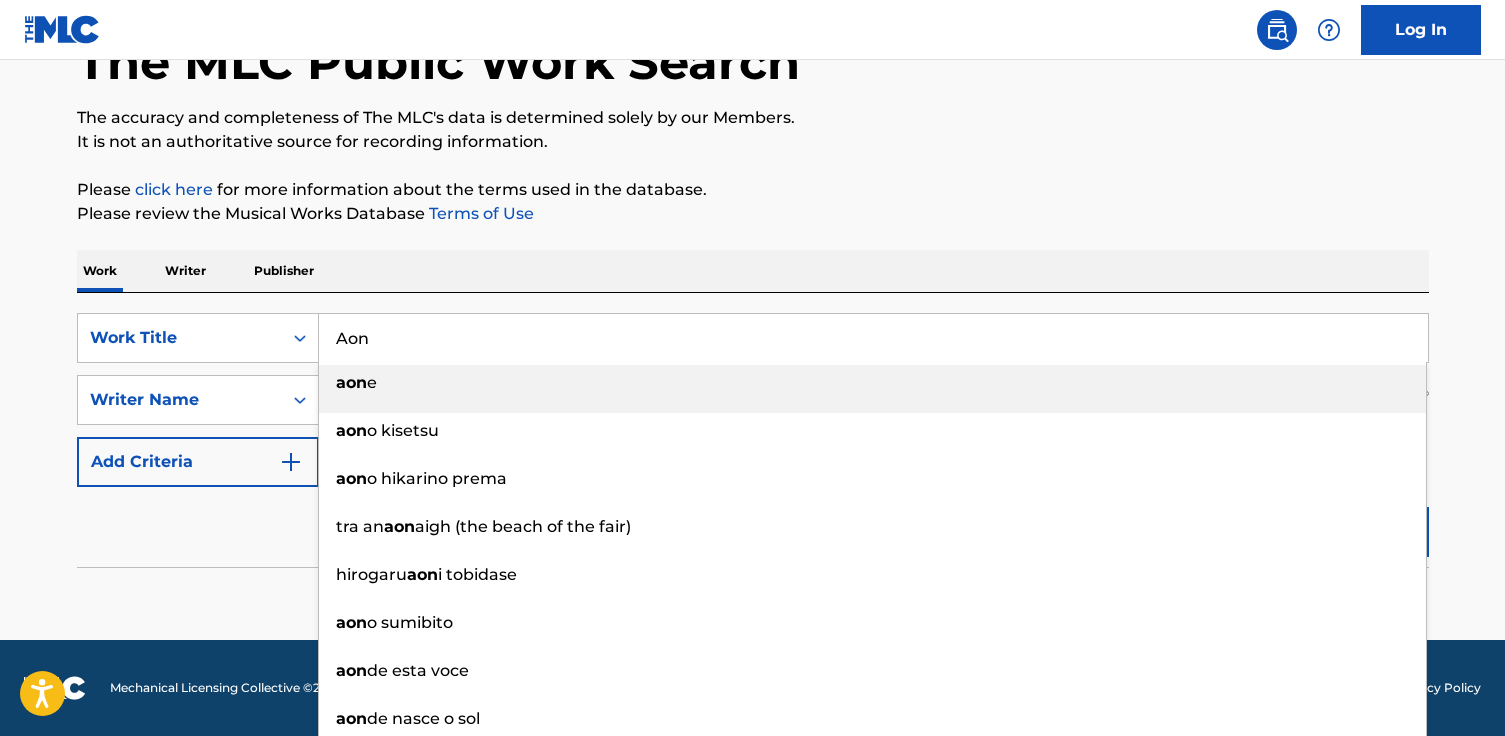 type on "Aon" 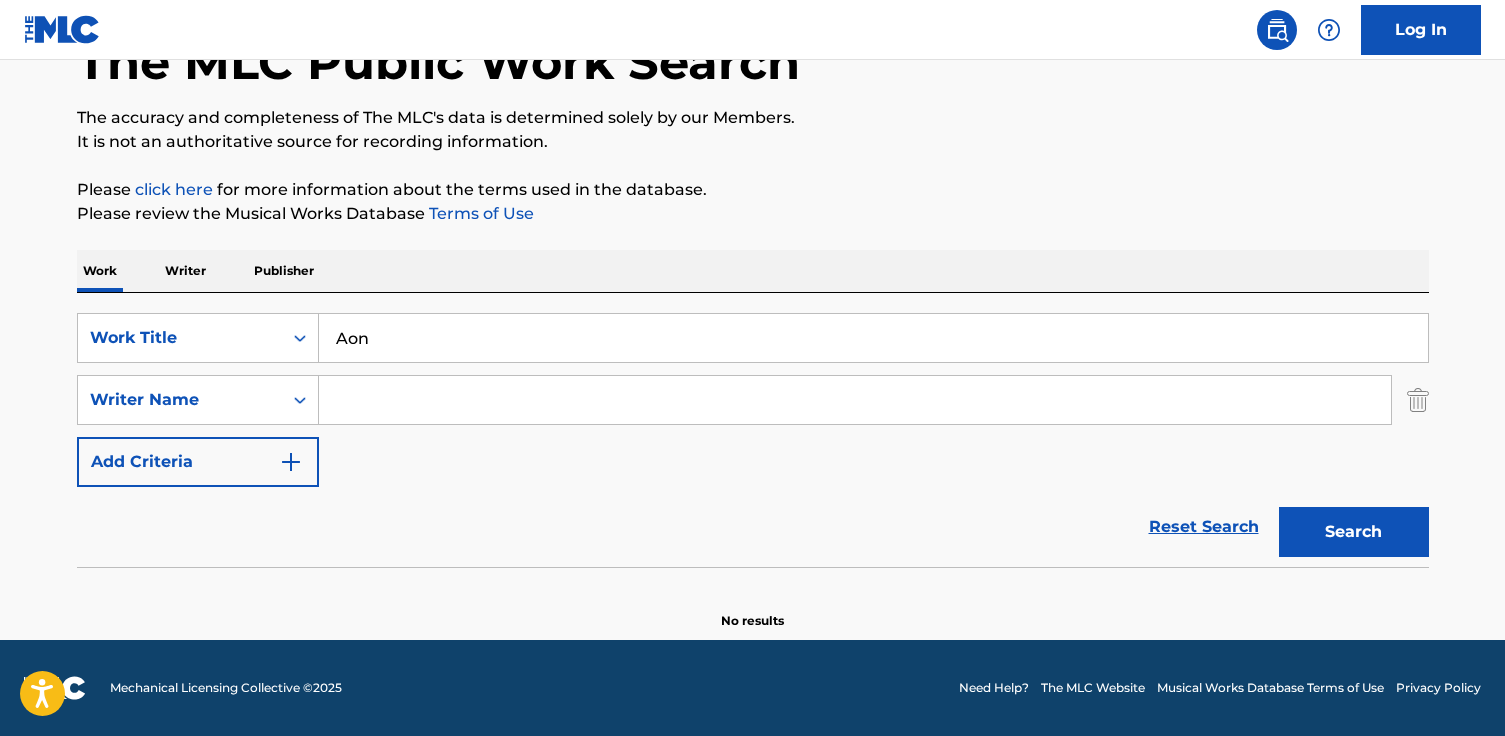 click on "Search" at bounding box center (1354, 532) 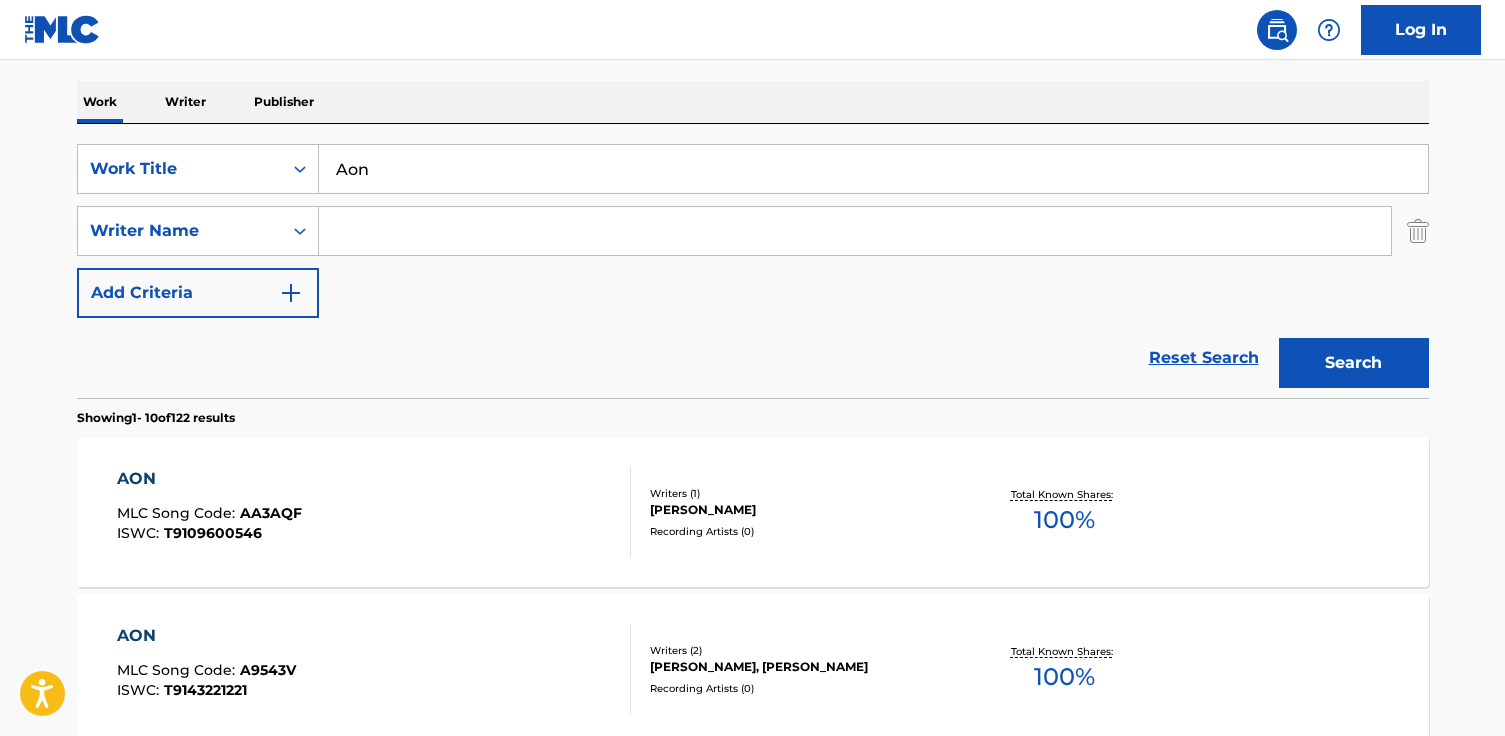 scroll, scrollTop: 291, scrollLeft: 0, axis: vertical 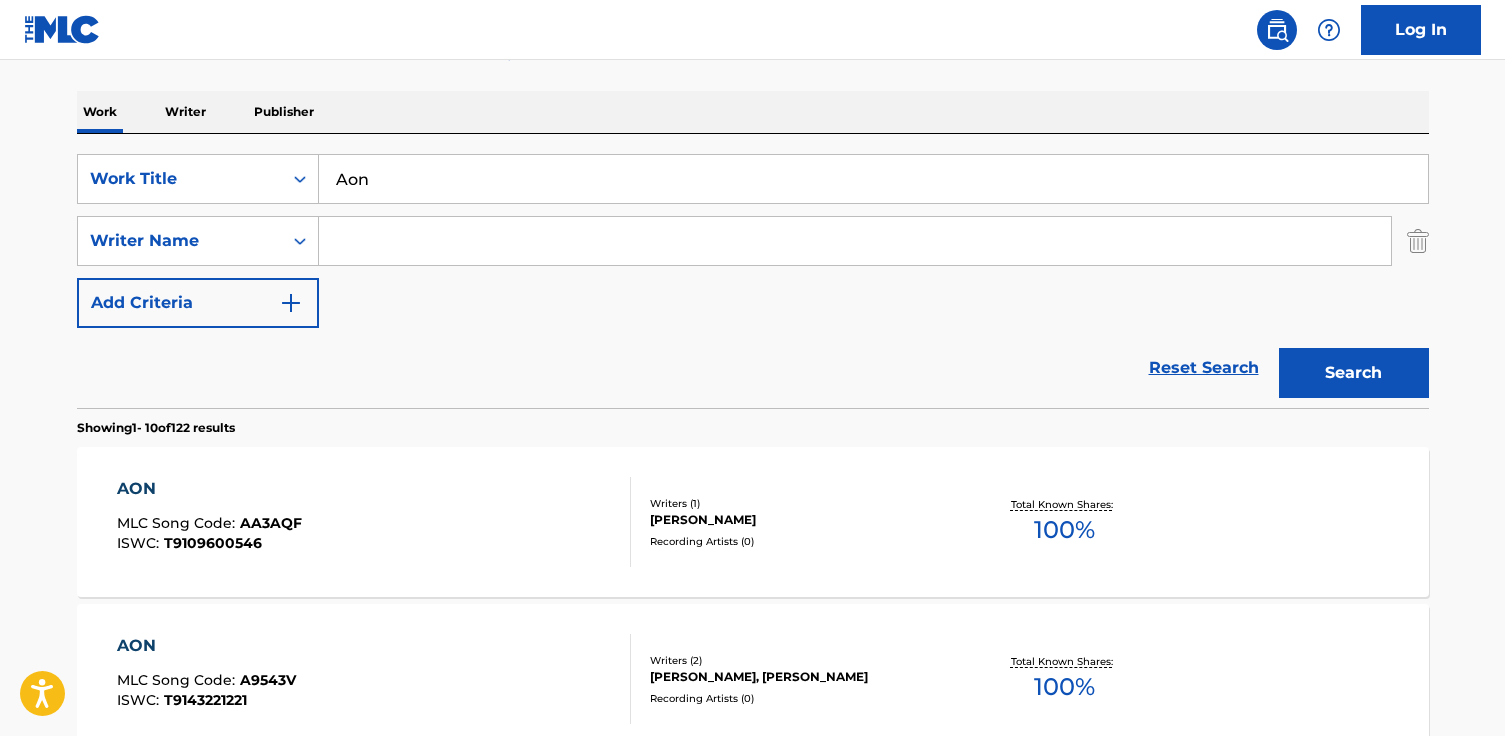 paste on "[PERSON_NAME]" 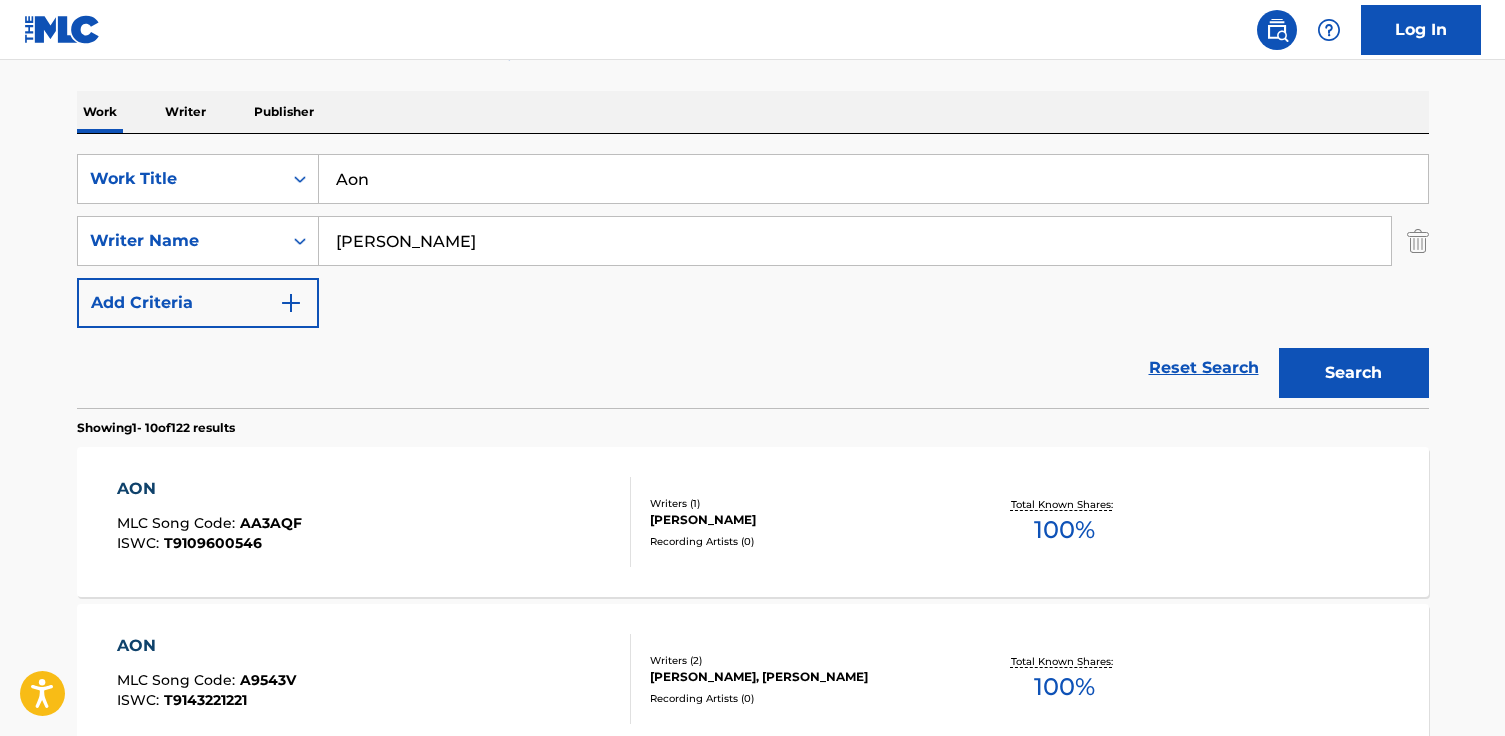 type on "[PERSON_NAME]" 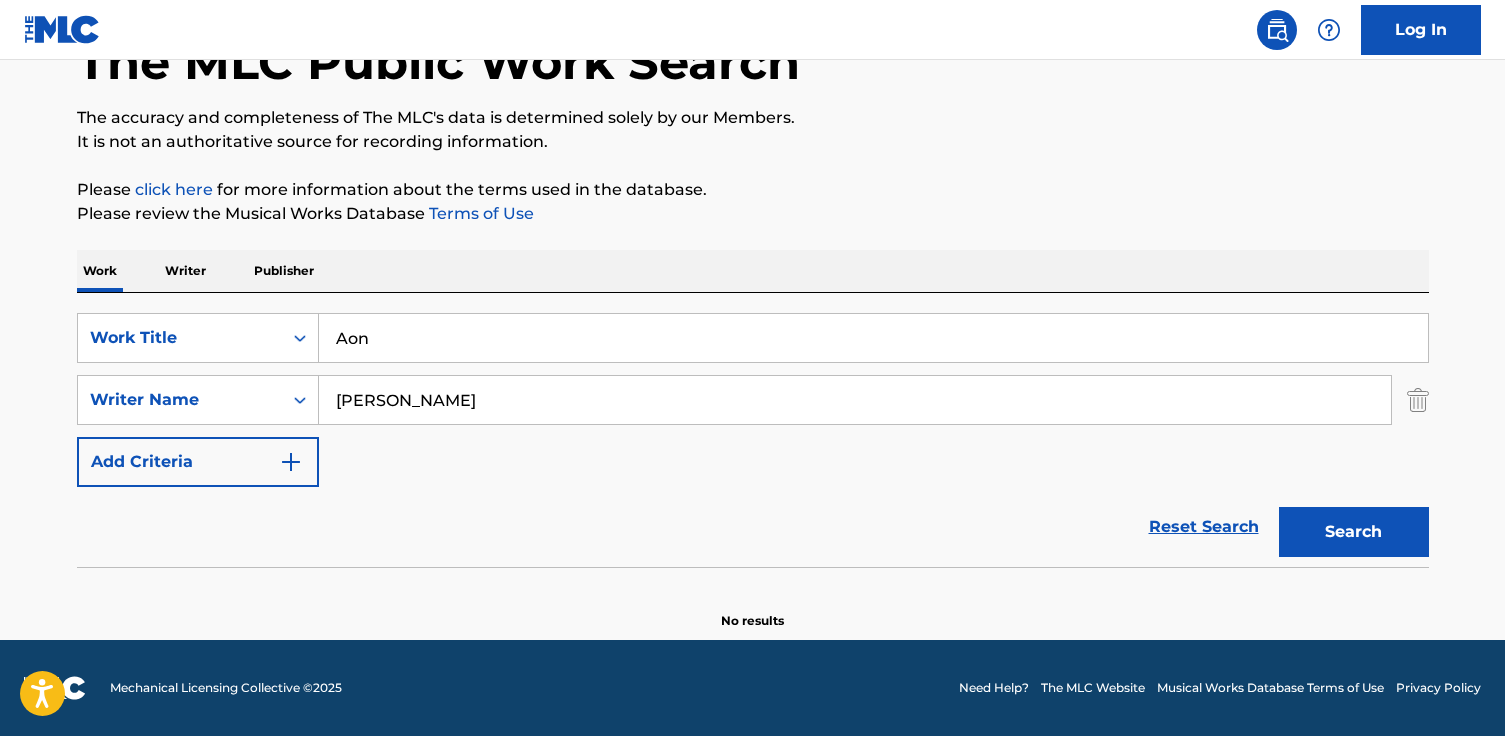 drag, startPoint x: 447, startPoint y: 407, endPoint x: -10, endPoint y: 378, distance: 457.91922 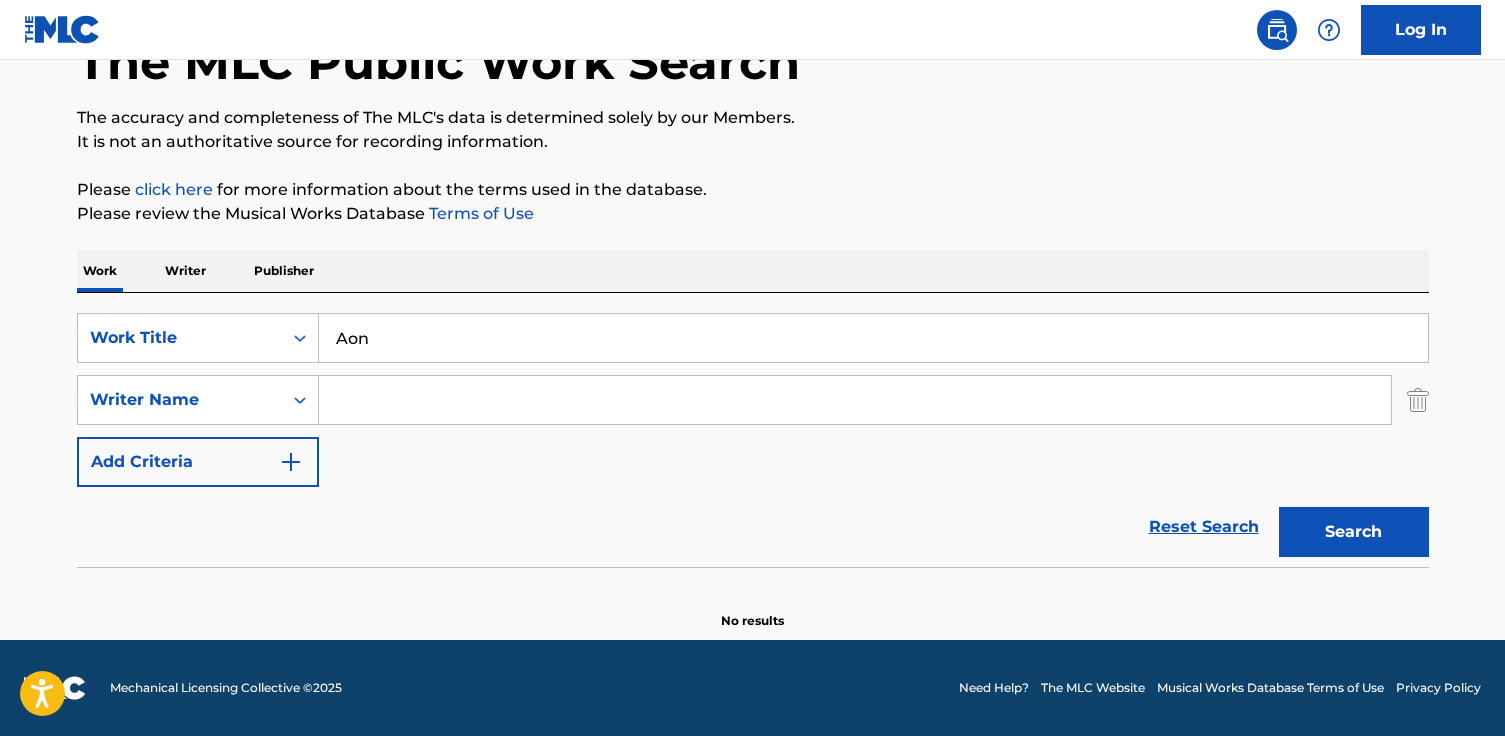 paste on "[PERSON_NAME]" 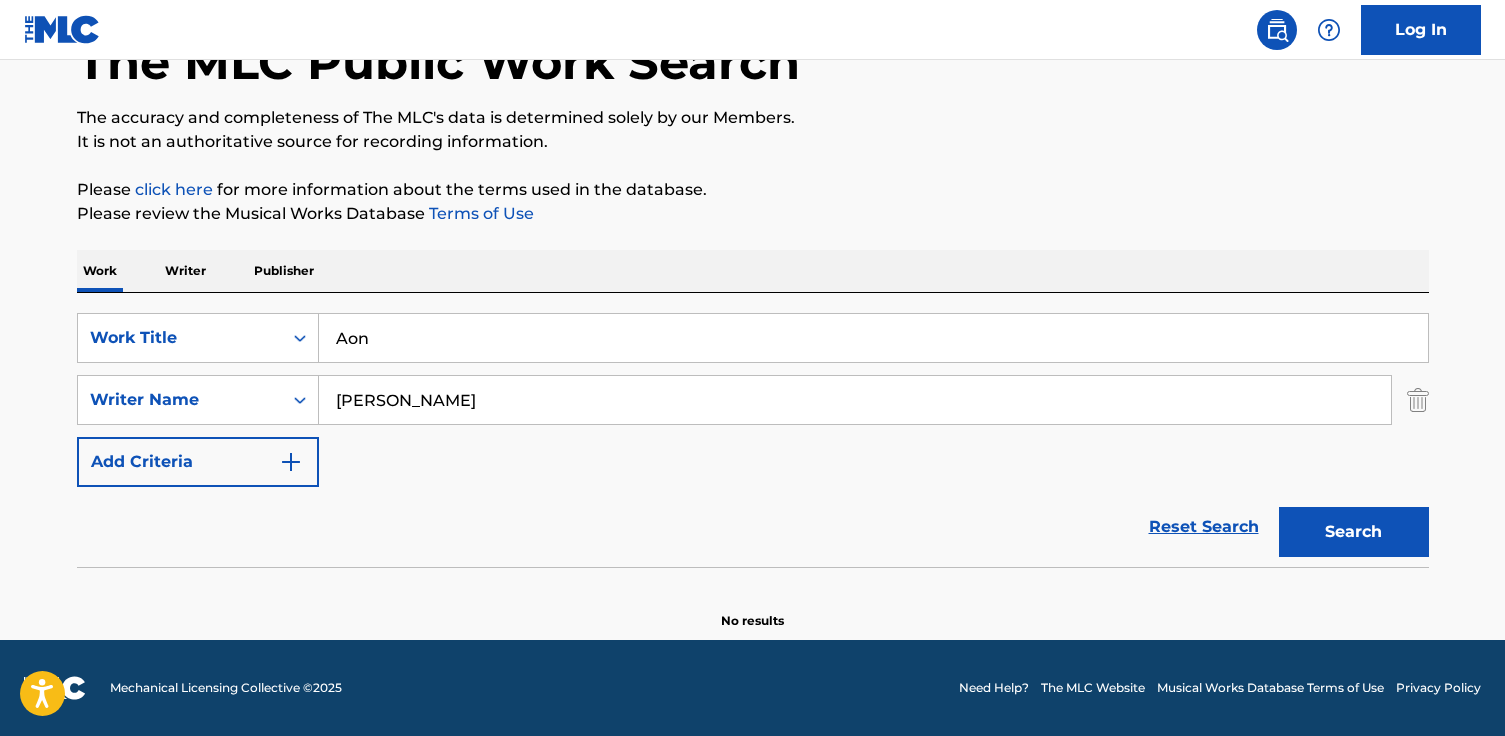 type on "[PERSON_NAME]" 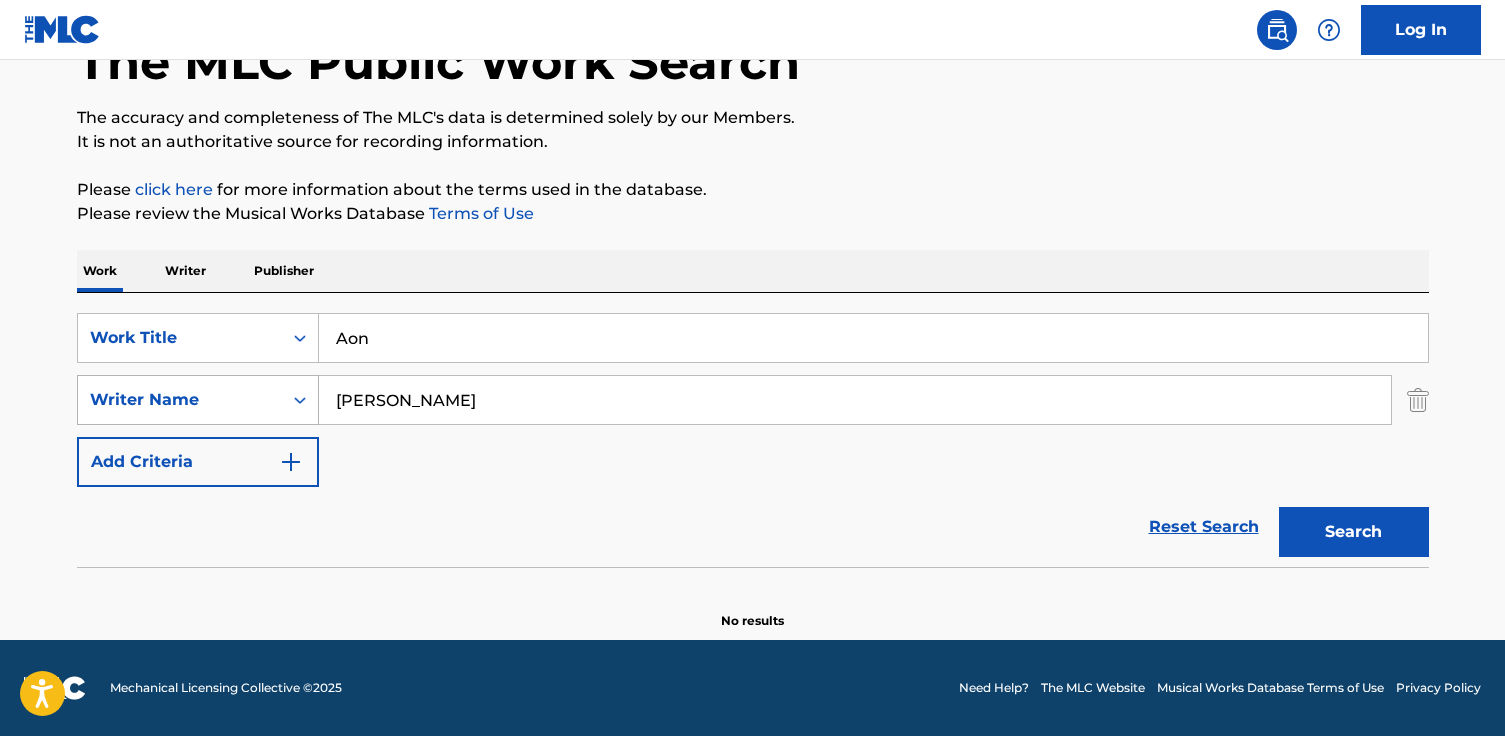 drag, startPoint x: 491, startPoint y: 408, endPoint x: 76, endPoint y: 398, distance: 415.12045 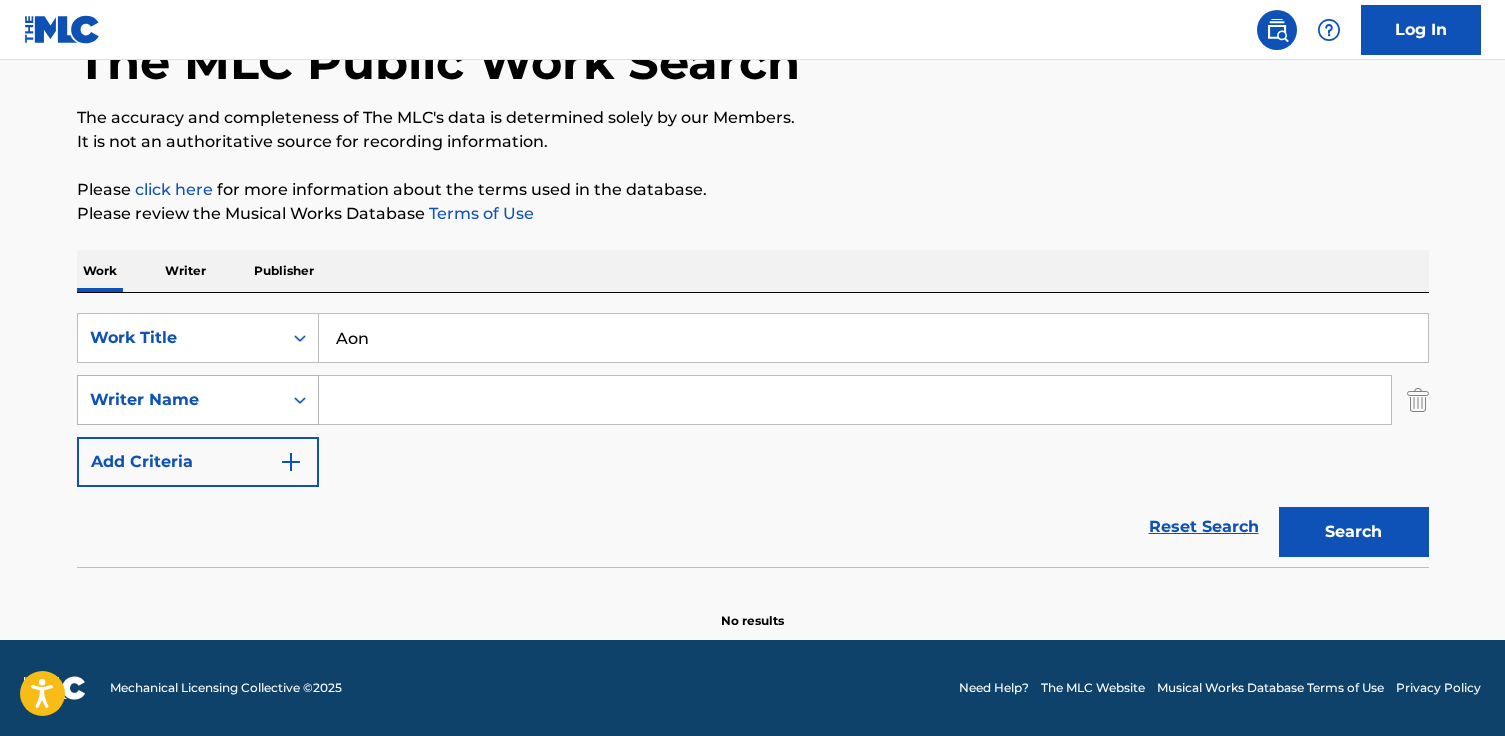 paste on "Stopper" 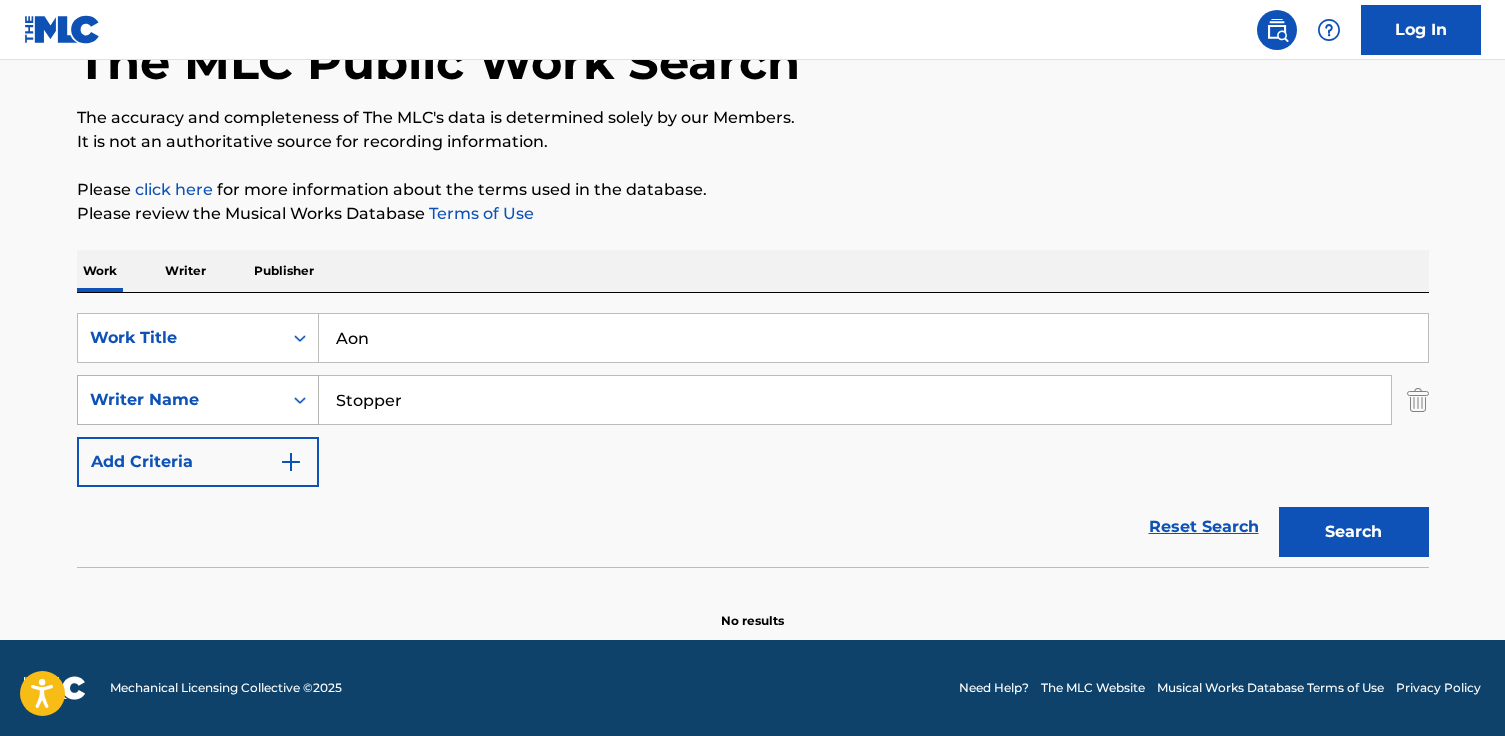 type on "Stopper" 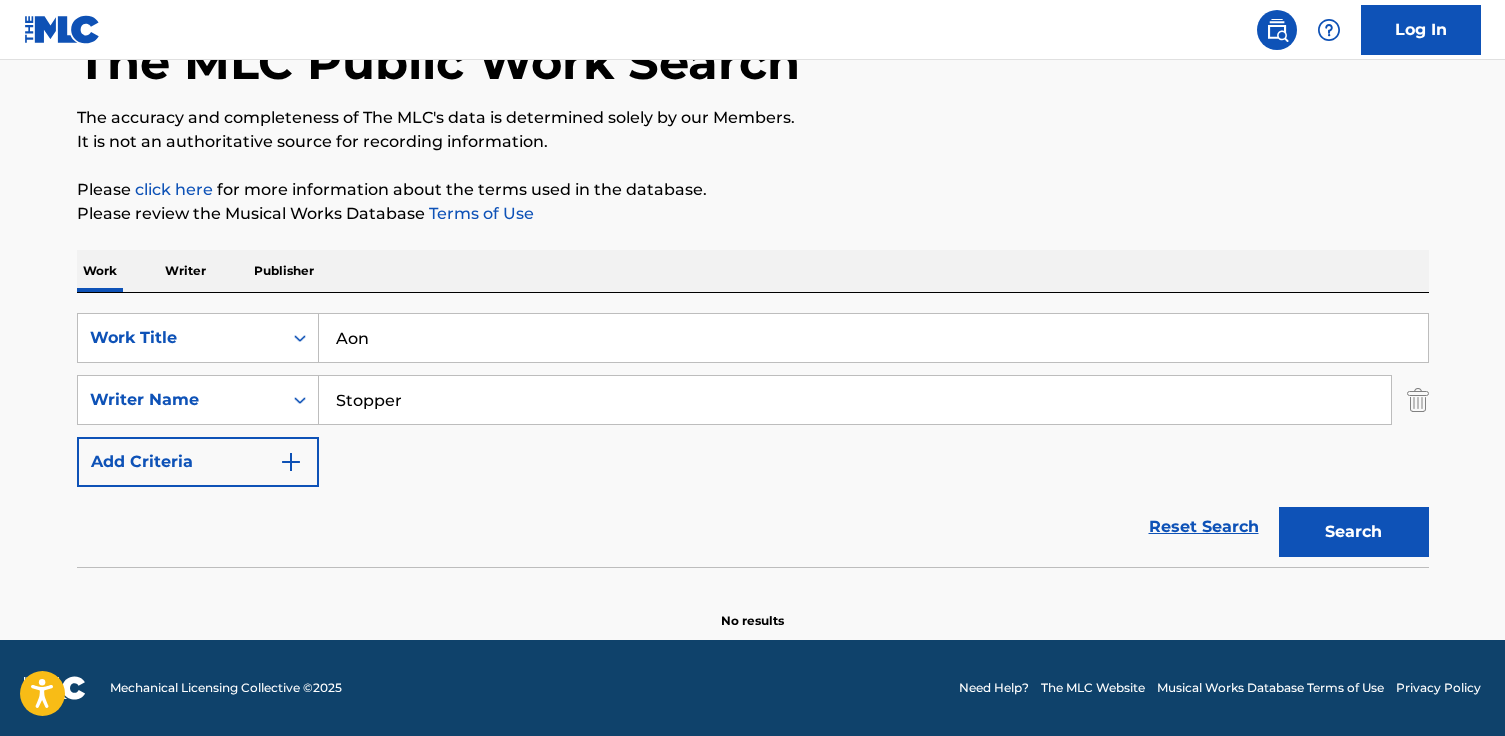 drag, startPoint x: 565, startPoint y: 345, endPoint x: 70, endPoint y: 303, distance: 496.77863 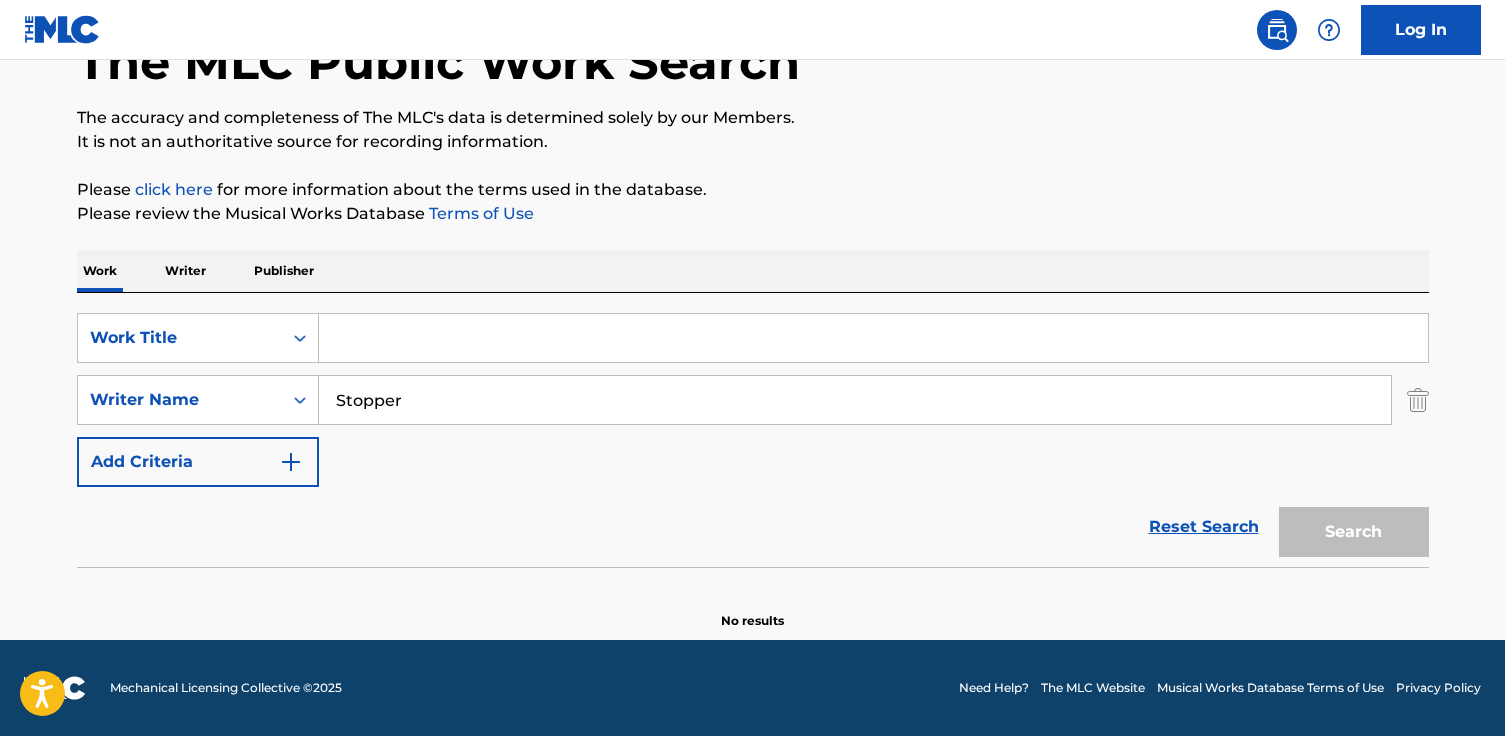 paste on "La Valse à Margaux" 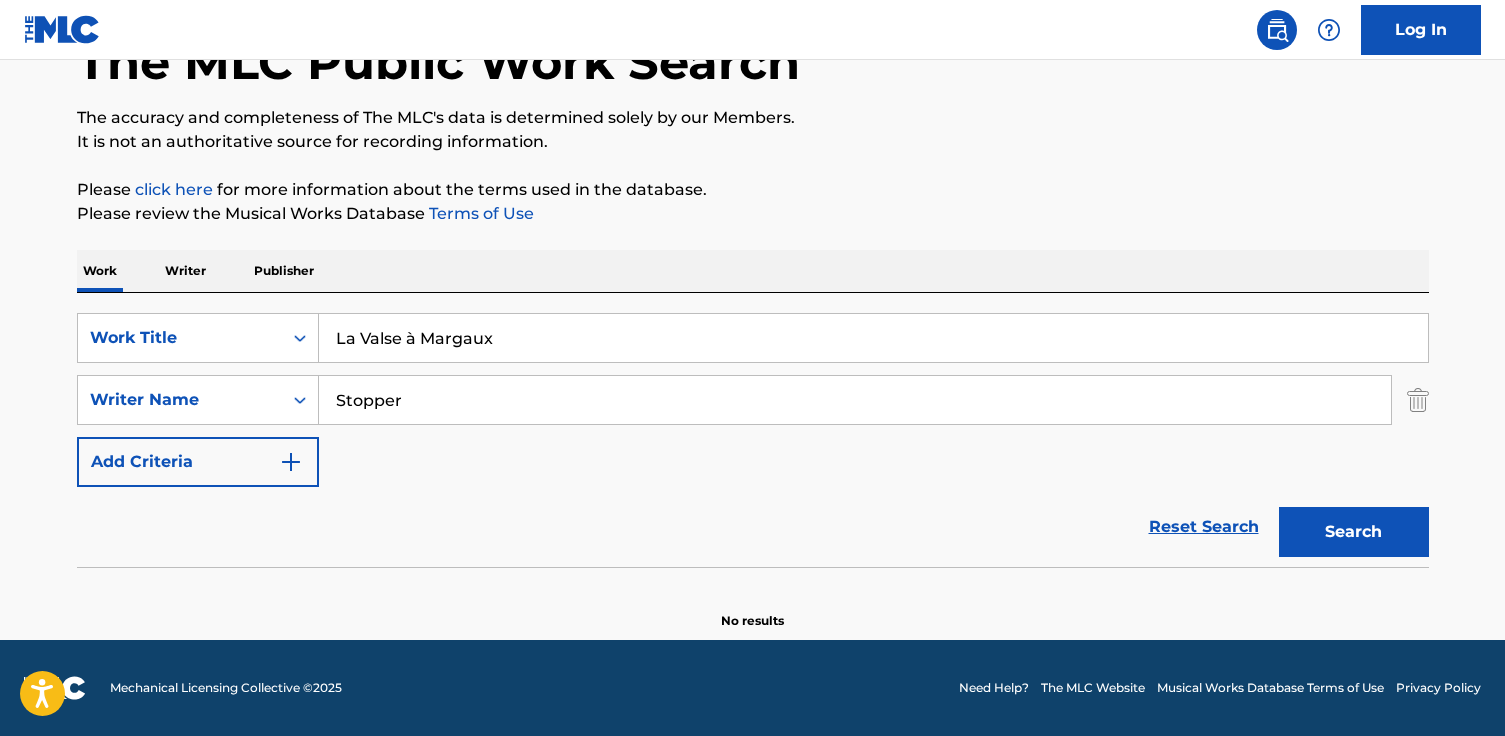 type on "La Valse à Margaux" 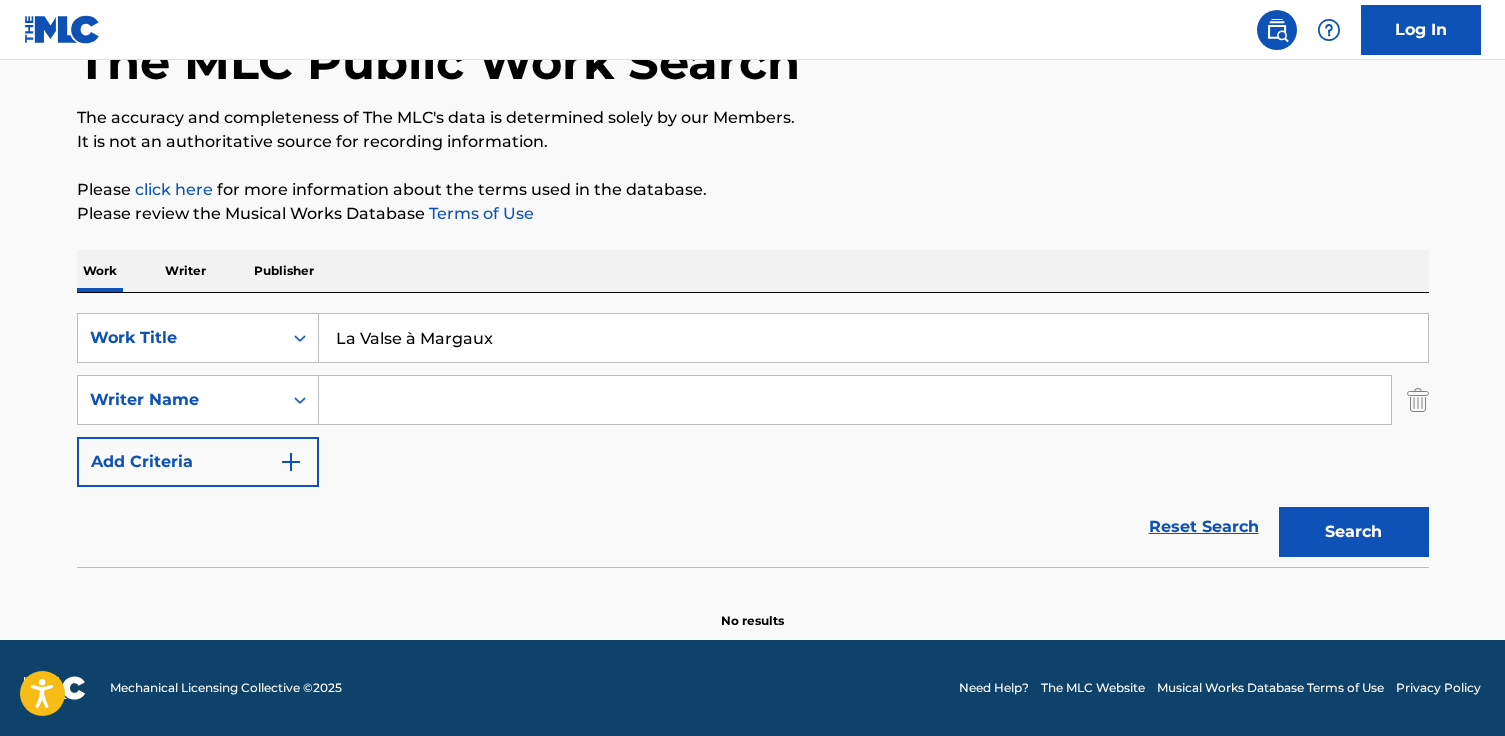 type 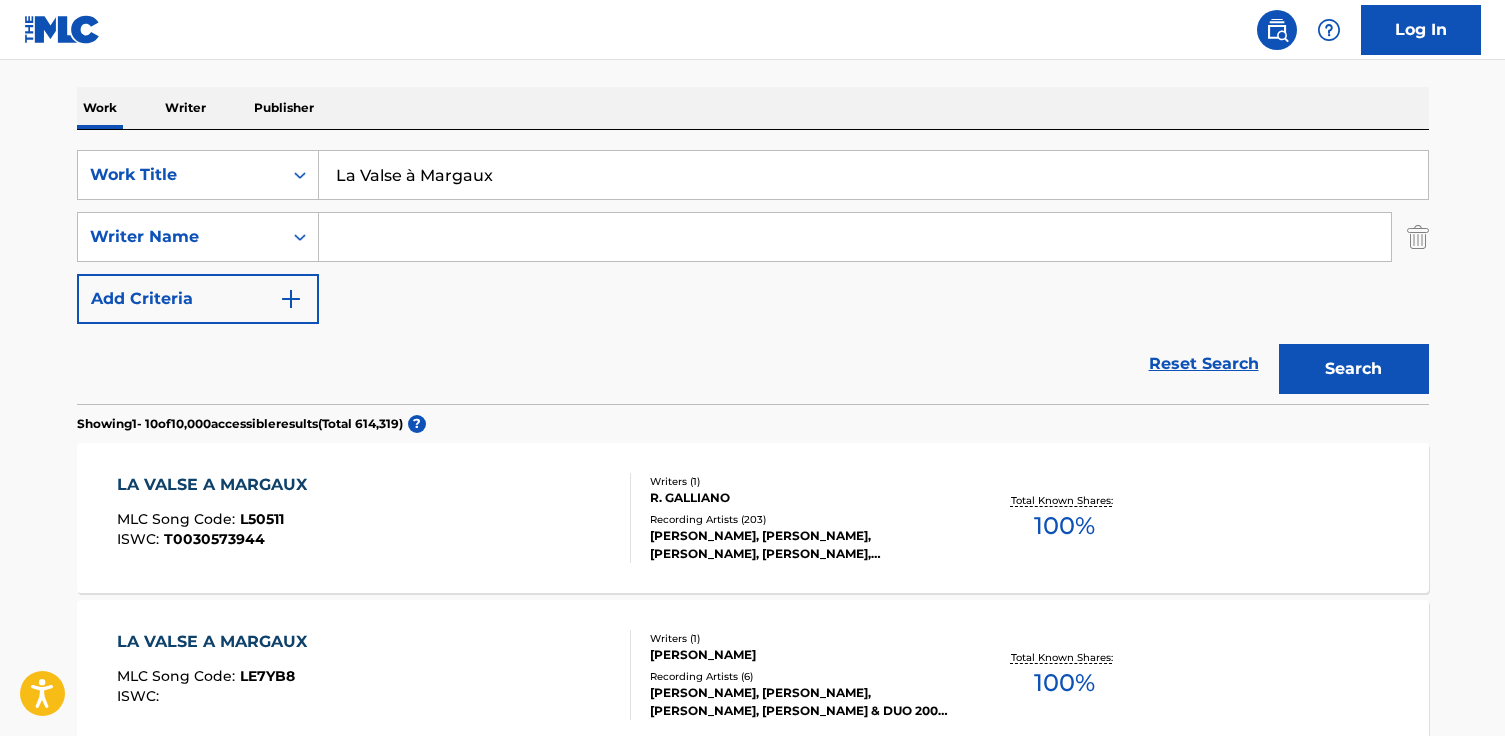scroll, scrollTop: 292, scrollLeft: 0, axis: vertical 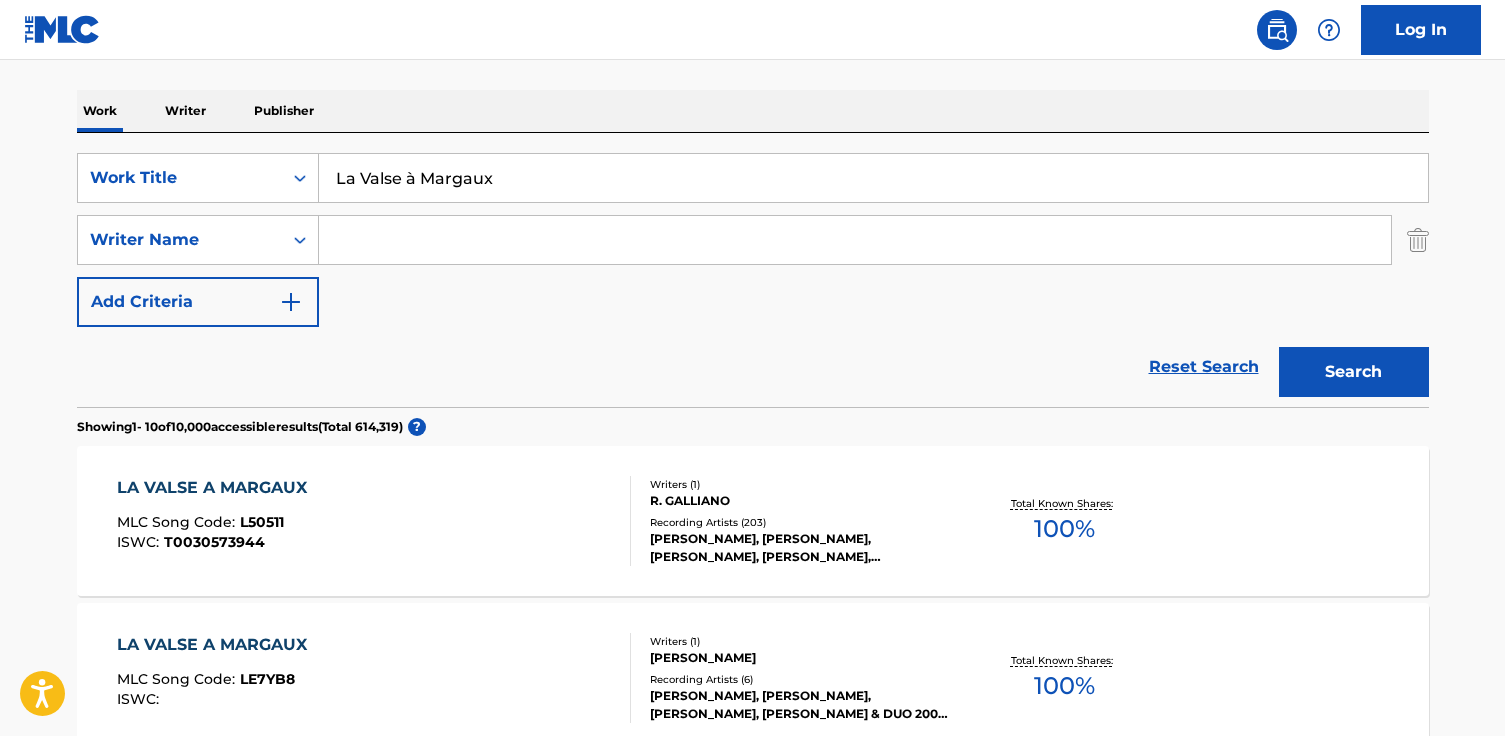 click on "LA VALSE A MARGAUX MLC Song Code : L50511 ISWC : T0030573944" at bounding box center [374, 521] 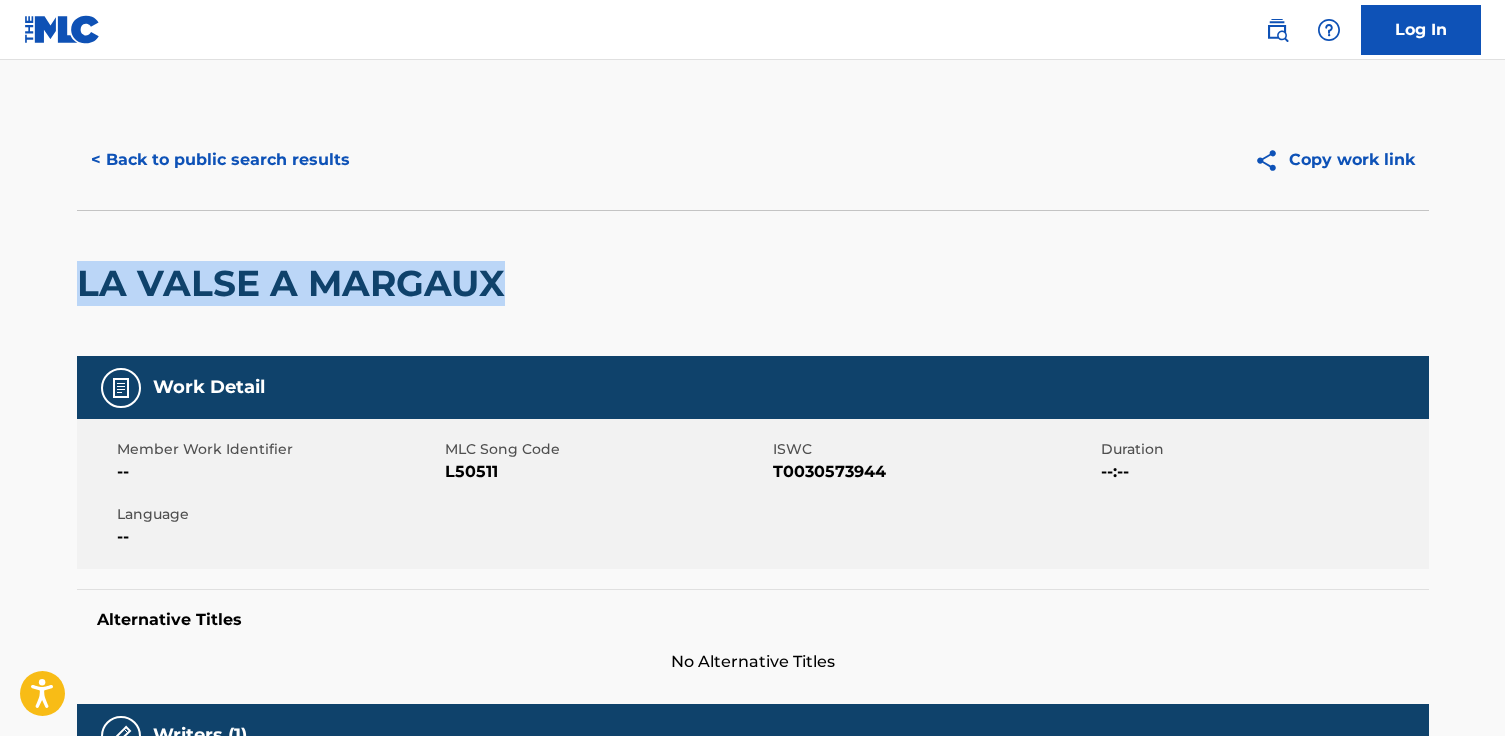 drag, startPoint x: 494, startPoint y: 295, endPoint x: 91, endPoint y: 268, distance: 403.90344 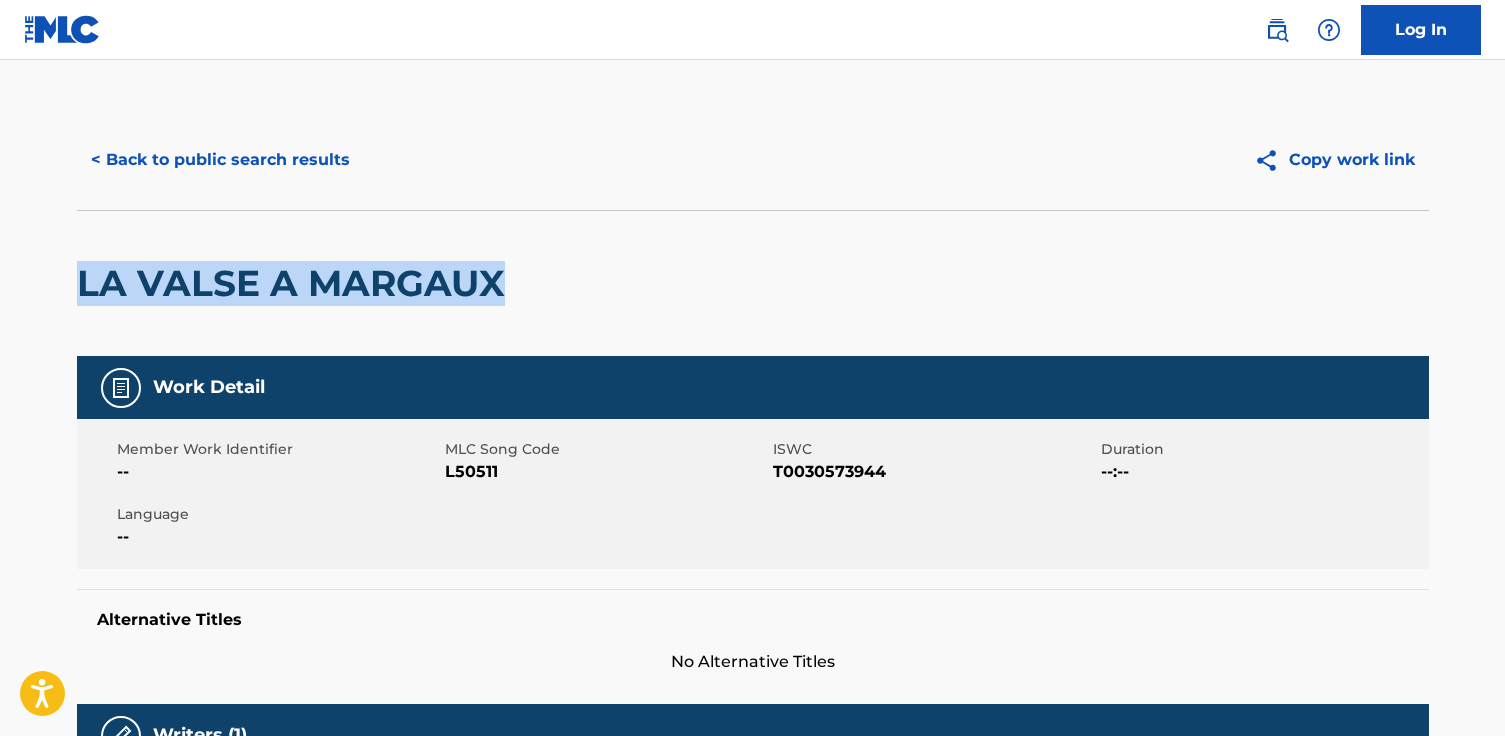 copy on "LA VALSE A MARGAUX" 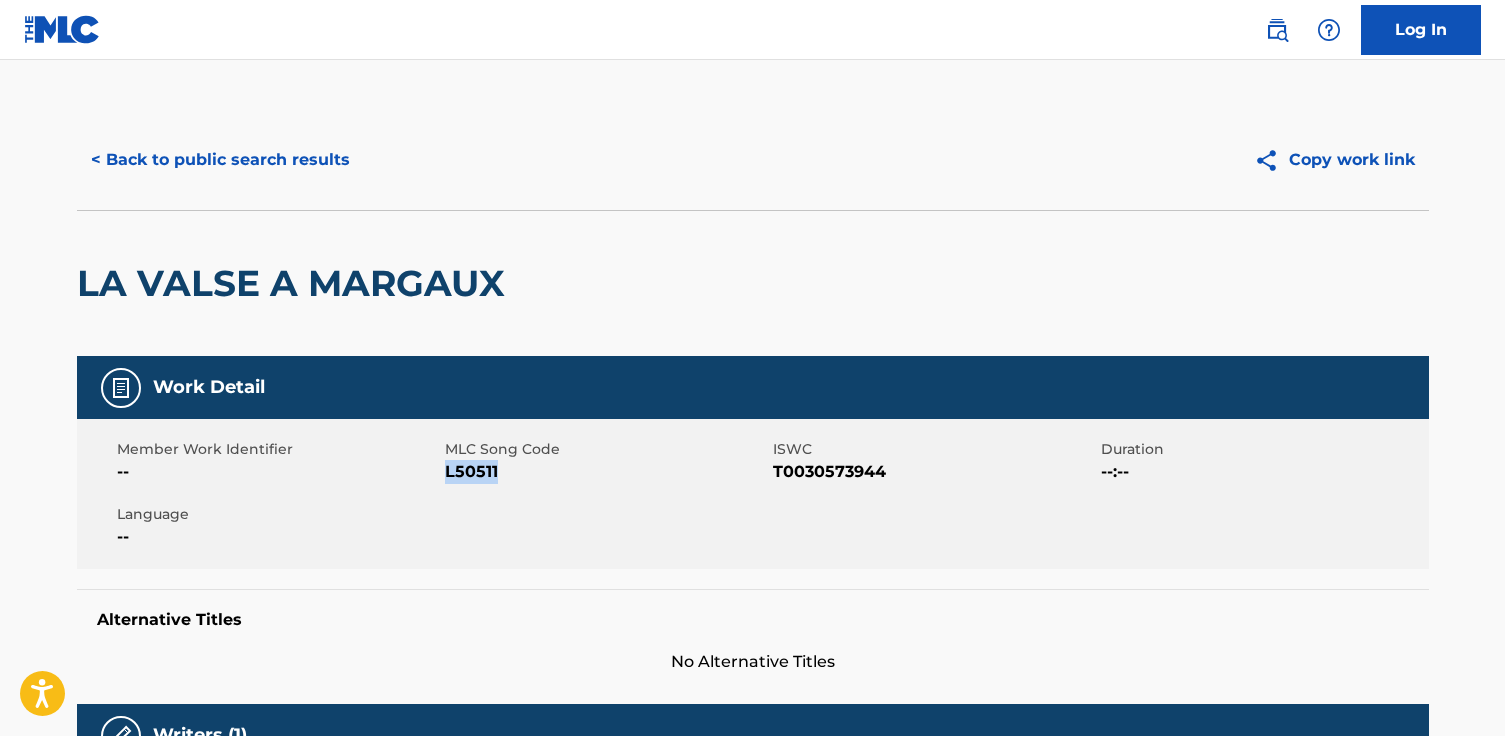 drag, startPoint x: 584, startPoint y: 482, endPoint x: 445, endPoint y: 476, distance: 139.12944 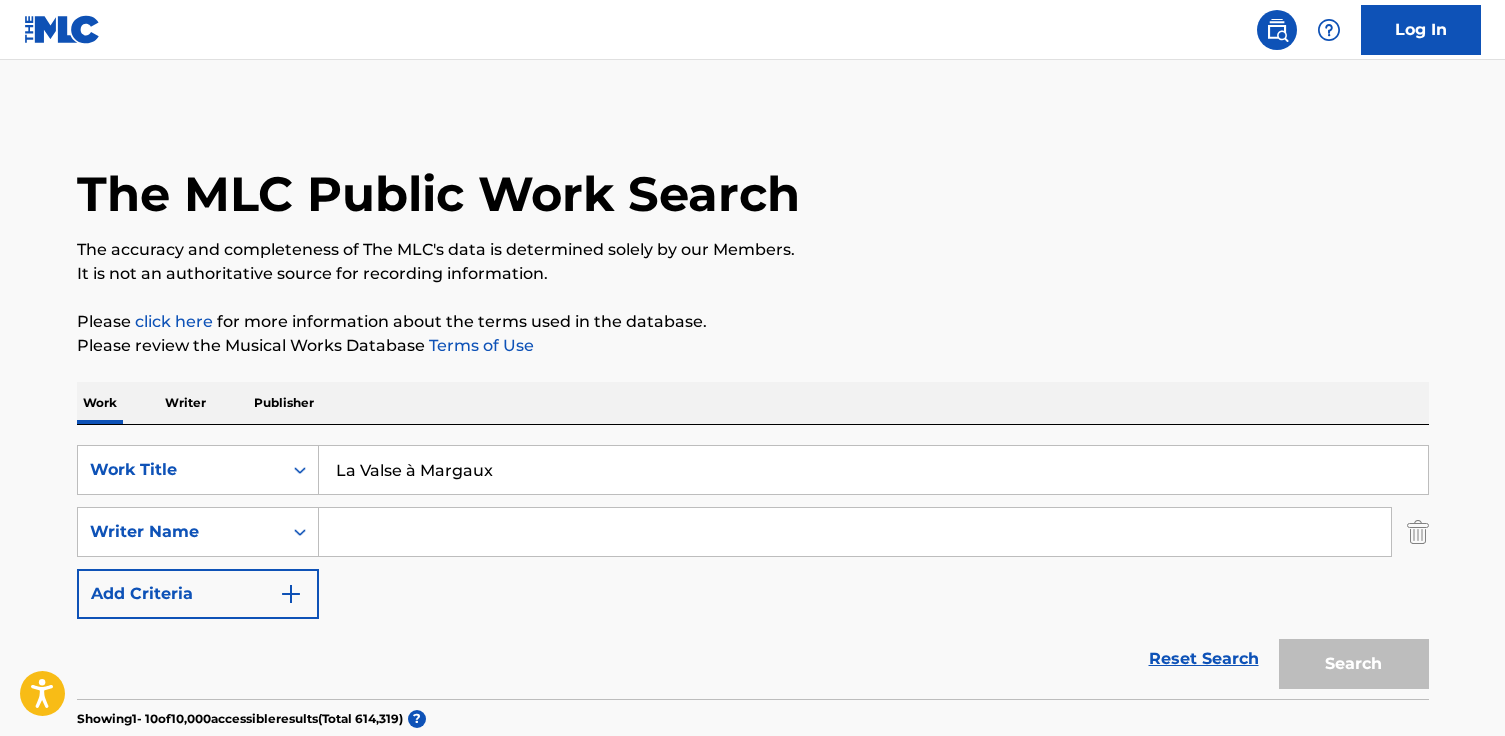 scroll, scrollTop: 292, scrollLeft: 0, axis: vertical 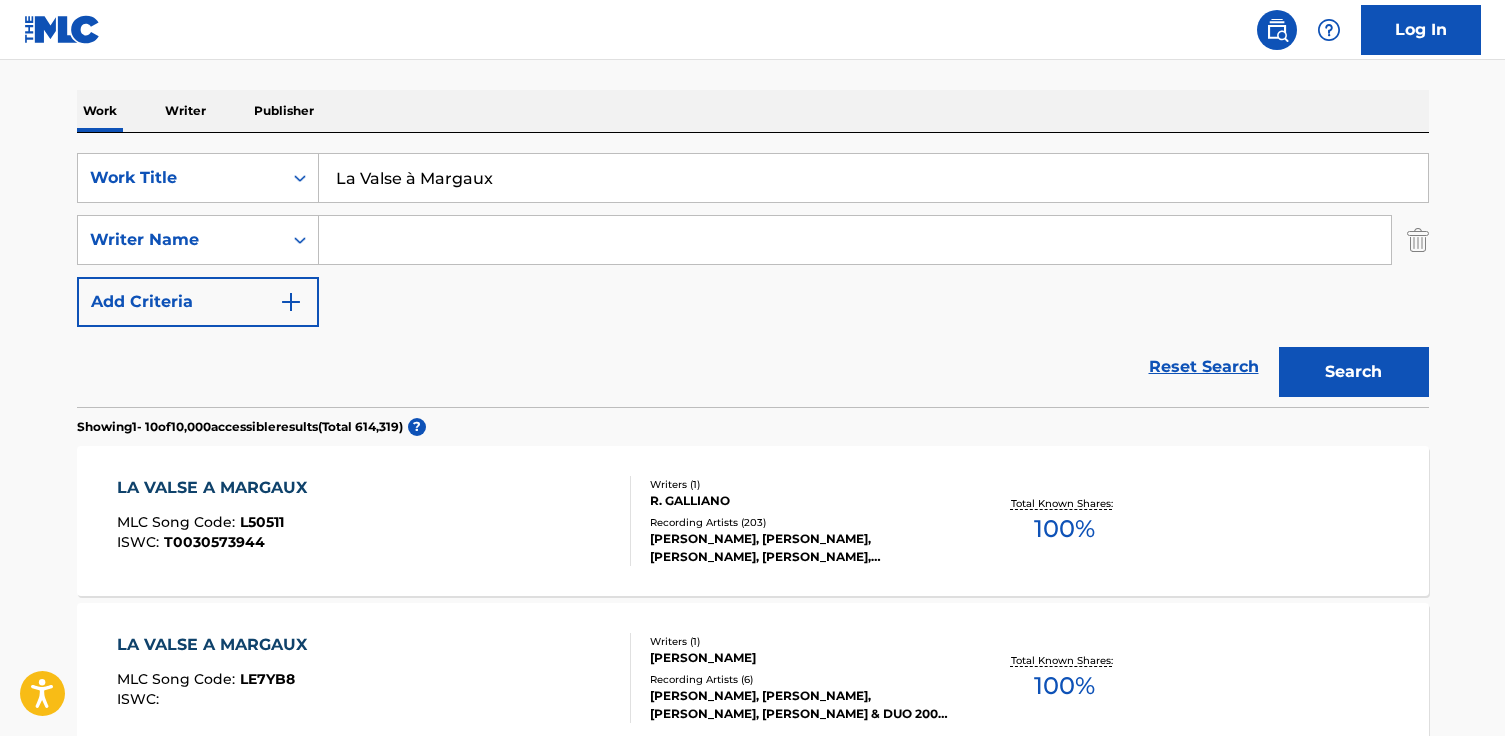 drag, startPoint x: 483, startPoint y: 182, endPoint x: -97, endPoint y: 170, distance: 580.12415 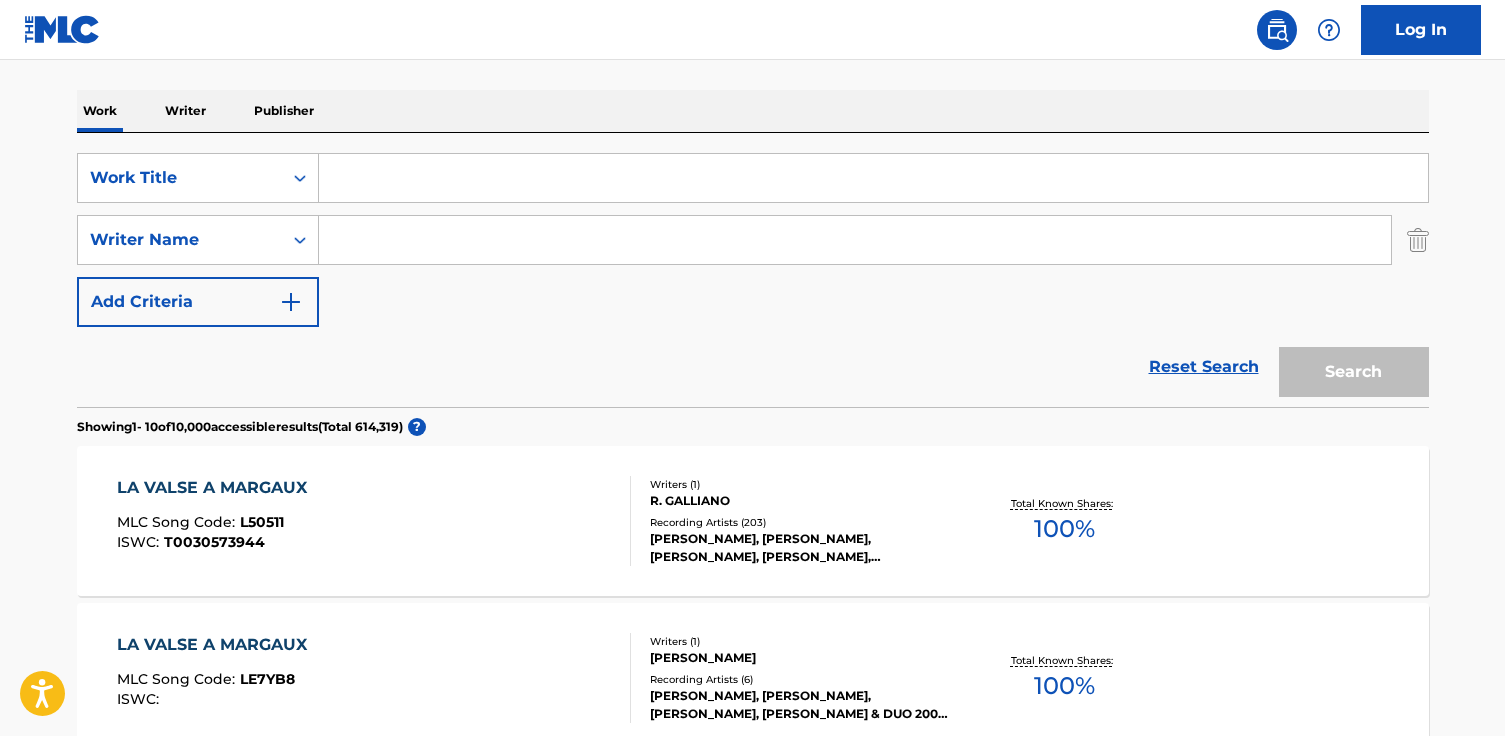 paste on "Where Have All My Good Friends Gone" 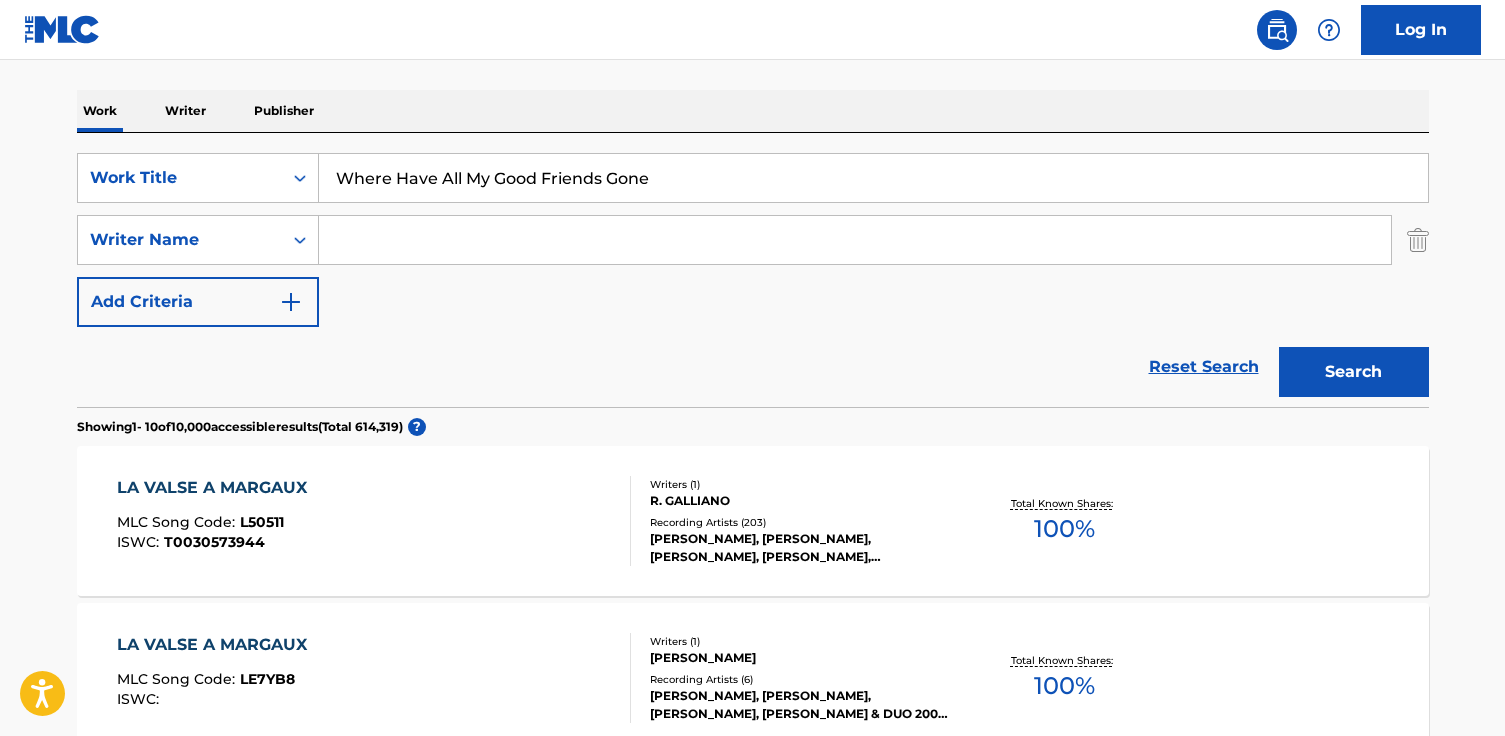 type on "Where Have All My Good Friends Gone" 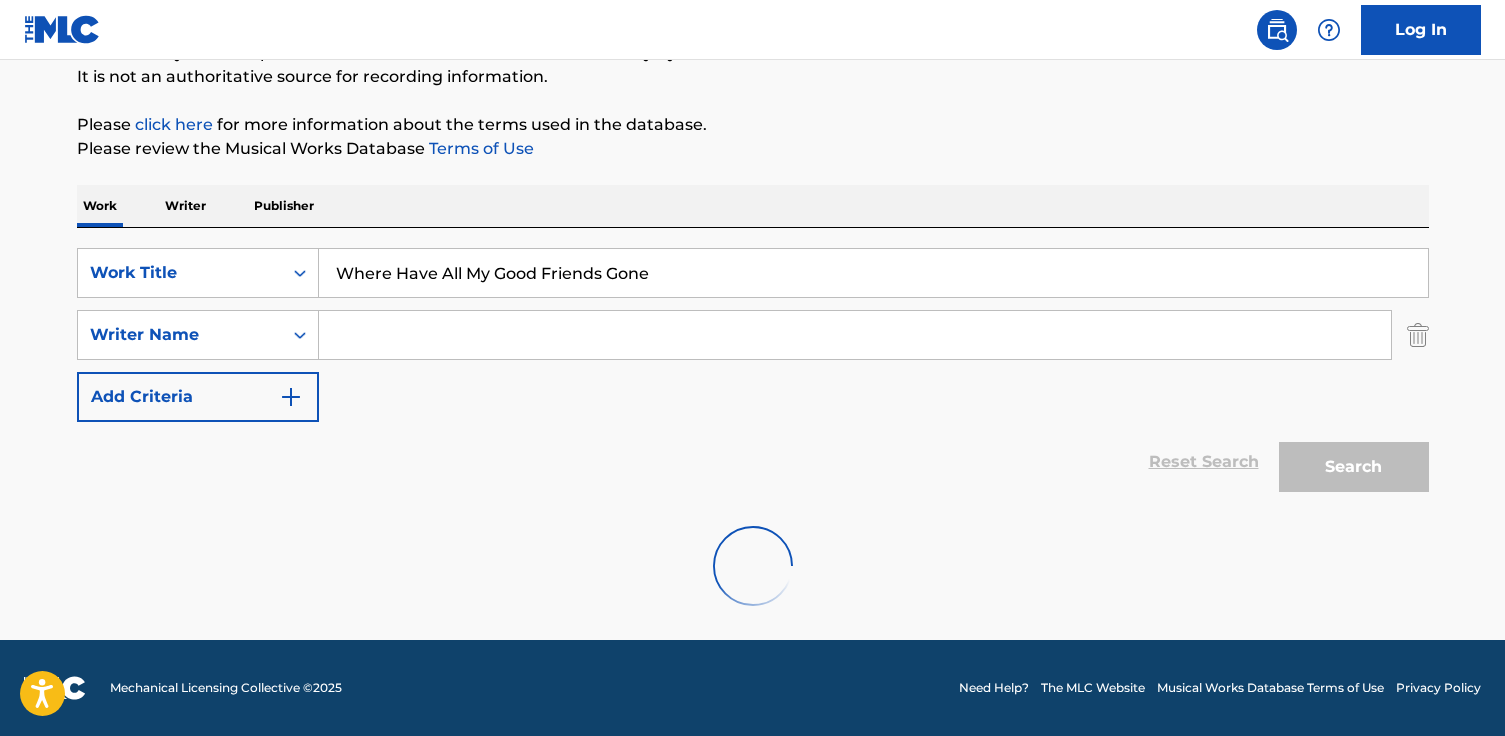 scroll, scrollTop: 292, scrollLeft: 0, axis: vertical 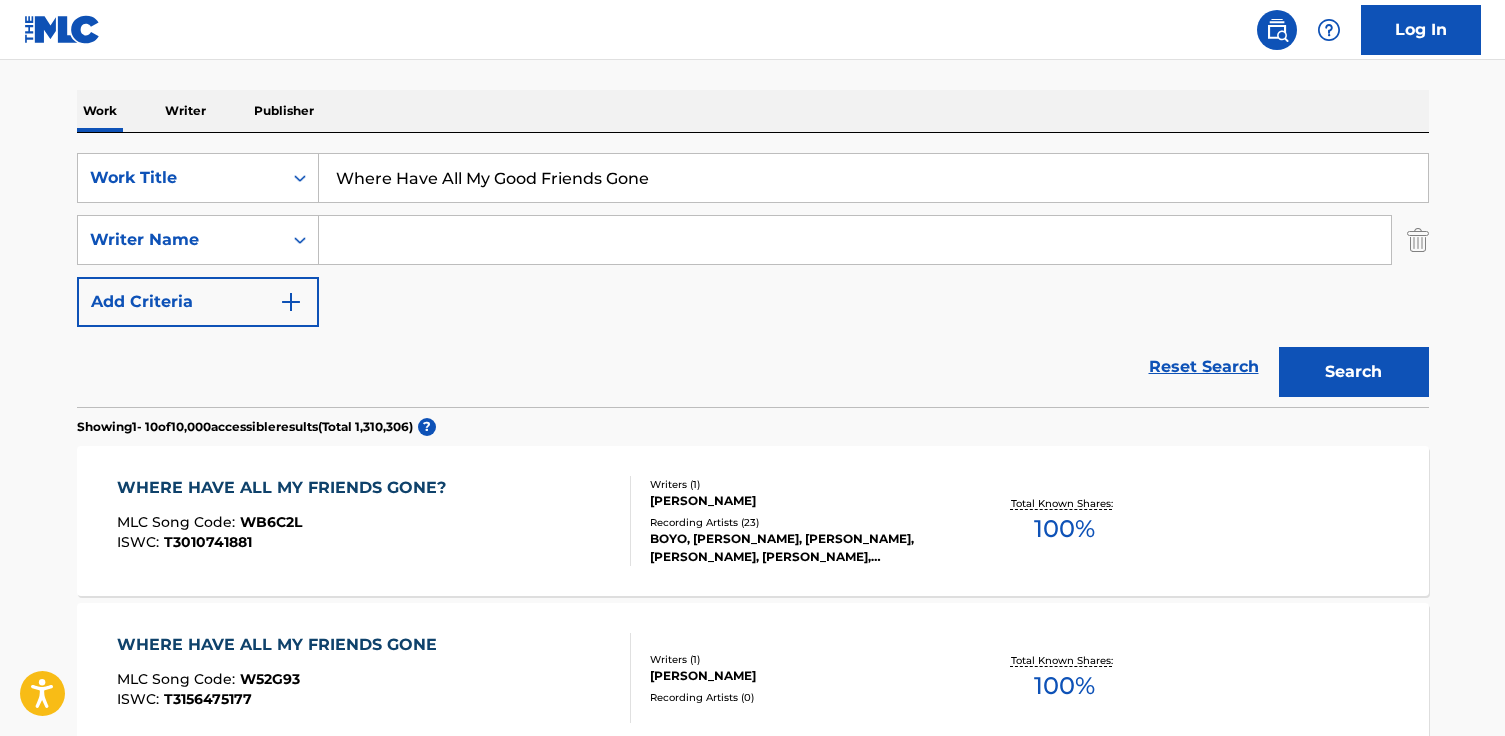 click at bounding box center [855, 240] 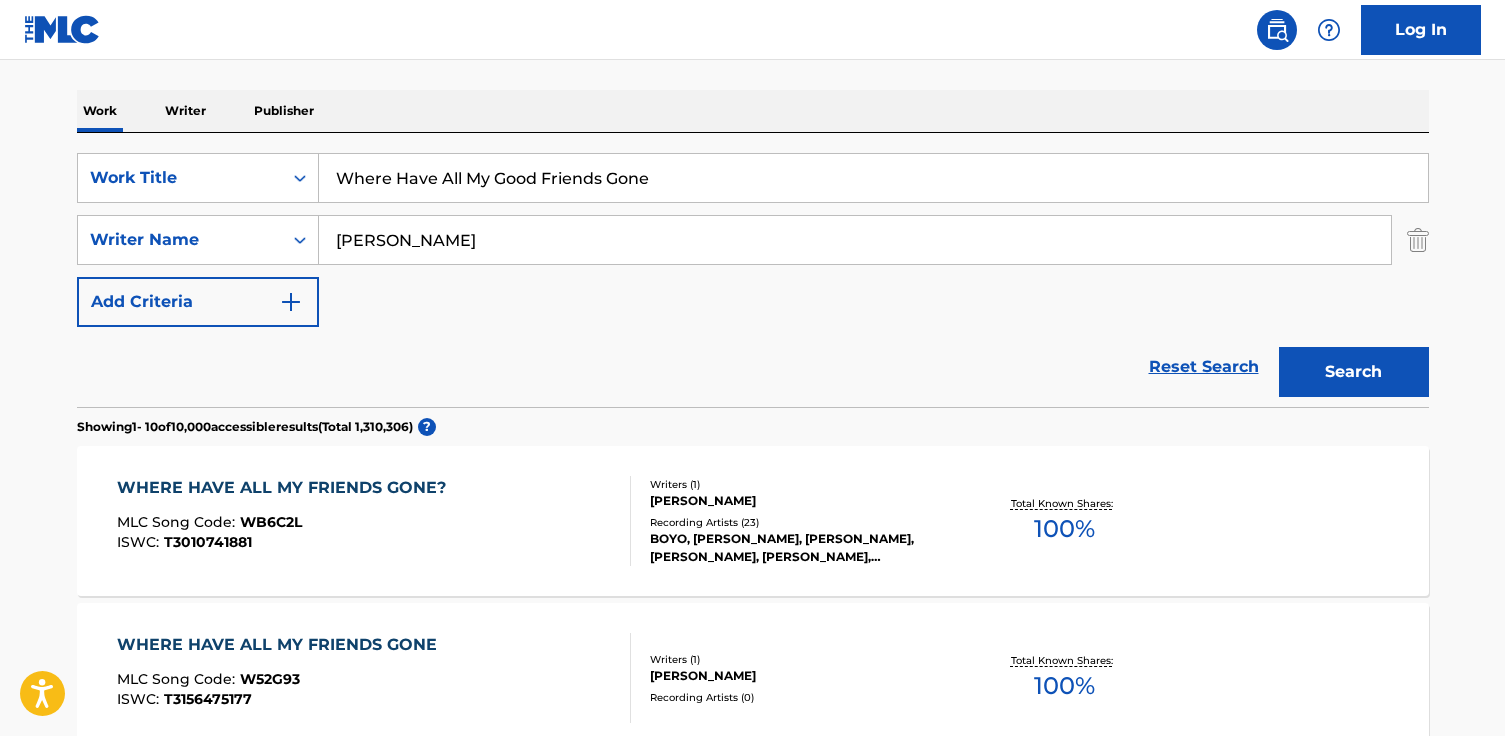 type on "[PERSON_NAME]" 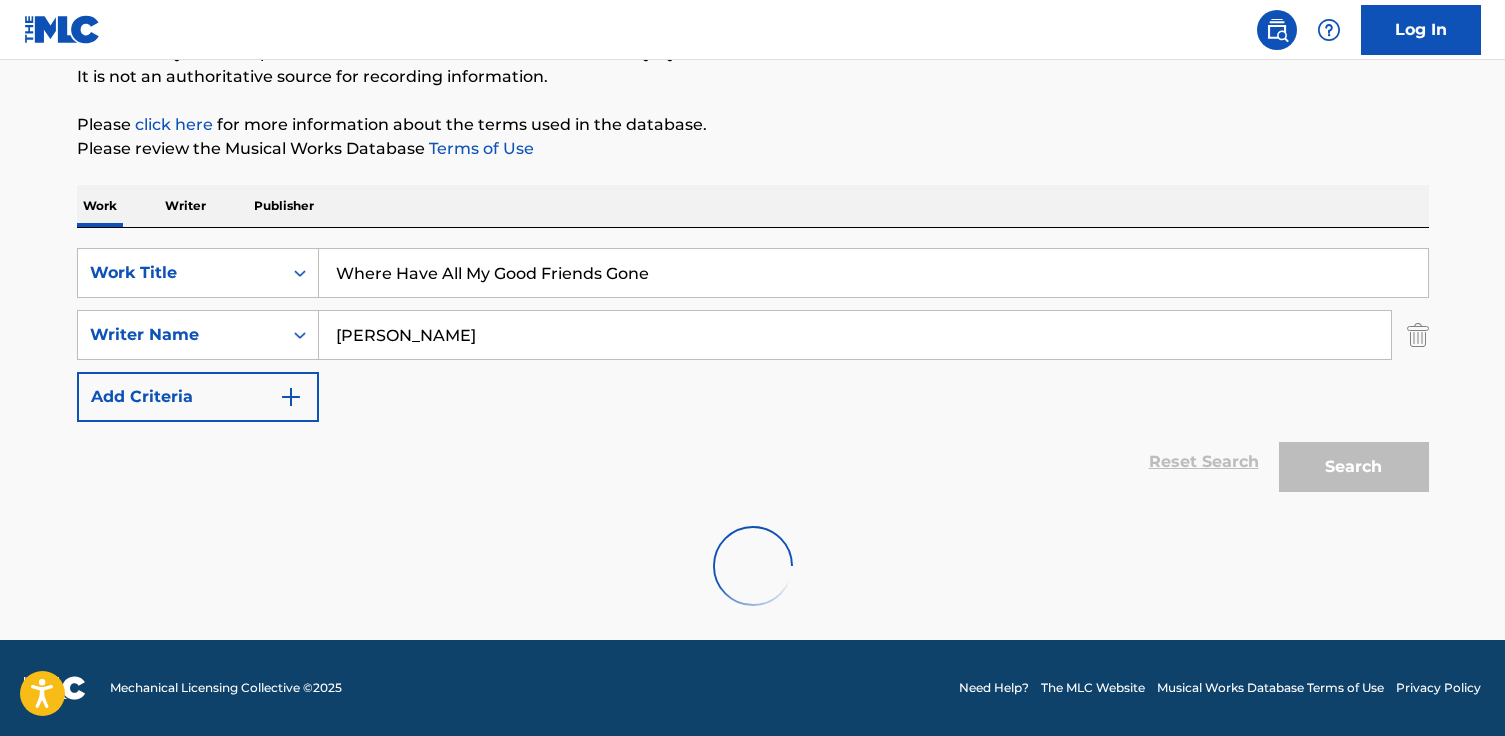 scroll, scrollTop: 292, scrollLeft: 0, axis: vertical 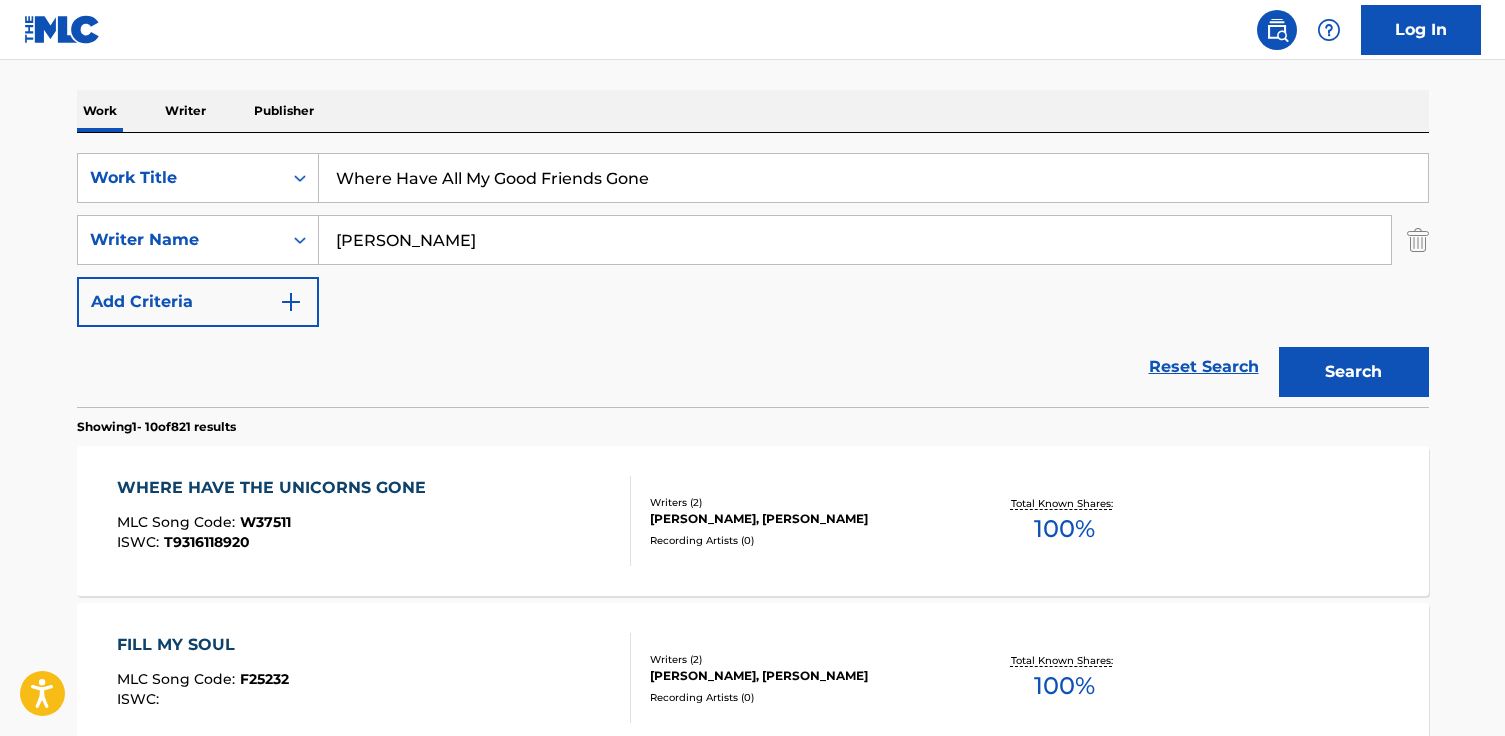 drag, startPoint x: 675, startPoint y: 173, endPoint x: 41, endPoint y: 164, distance: 634.0639 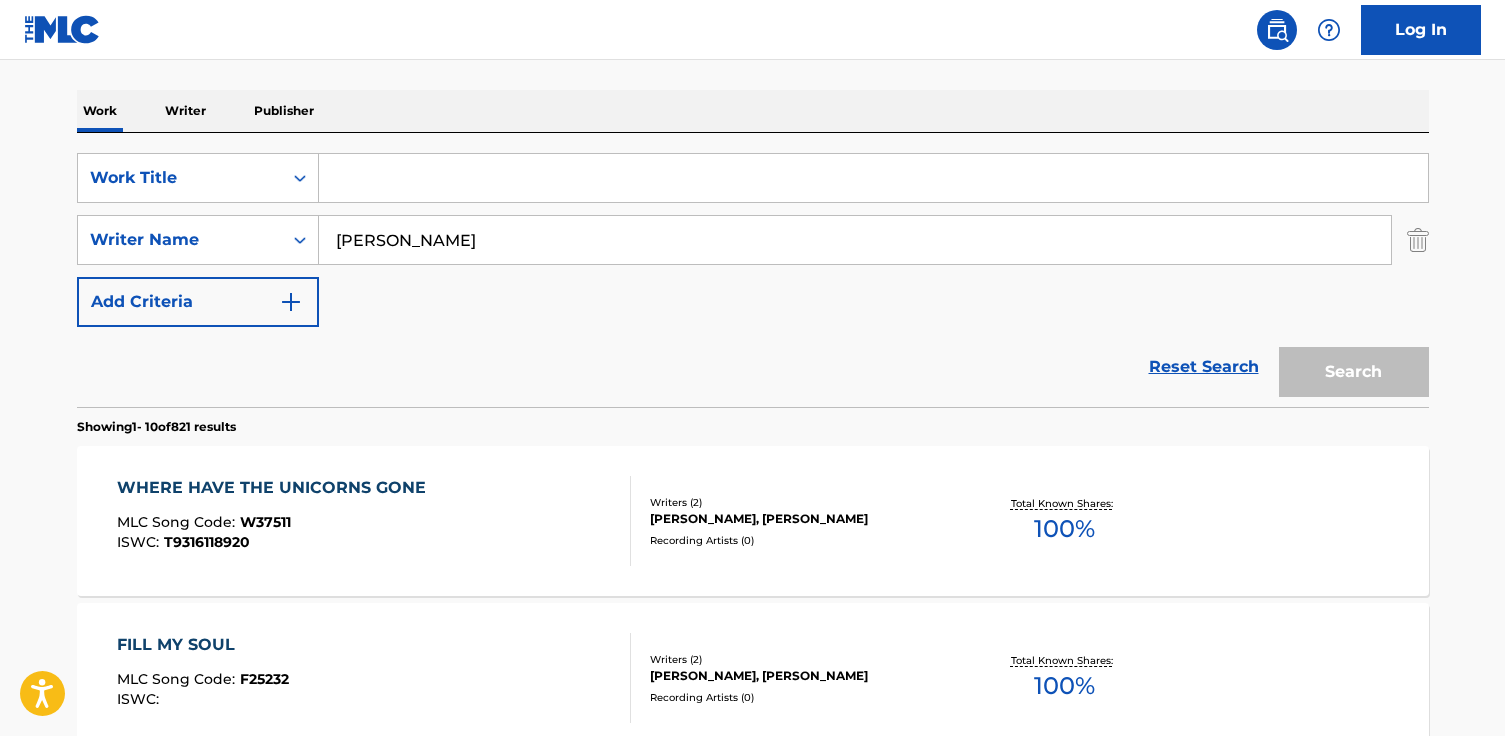 paste on "Merry-Go-Round" 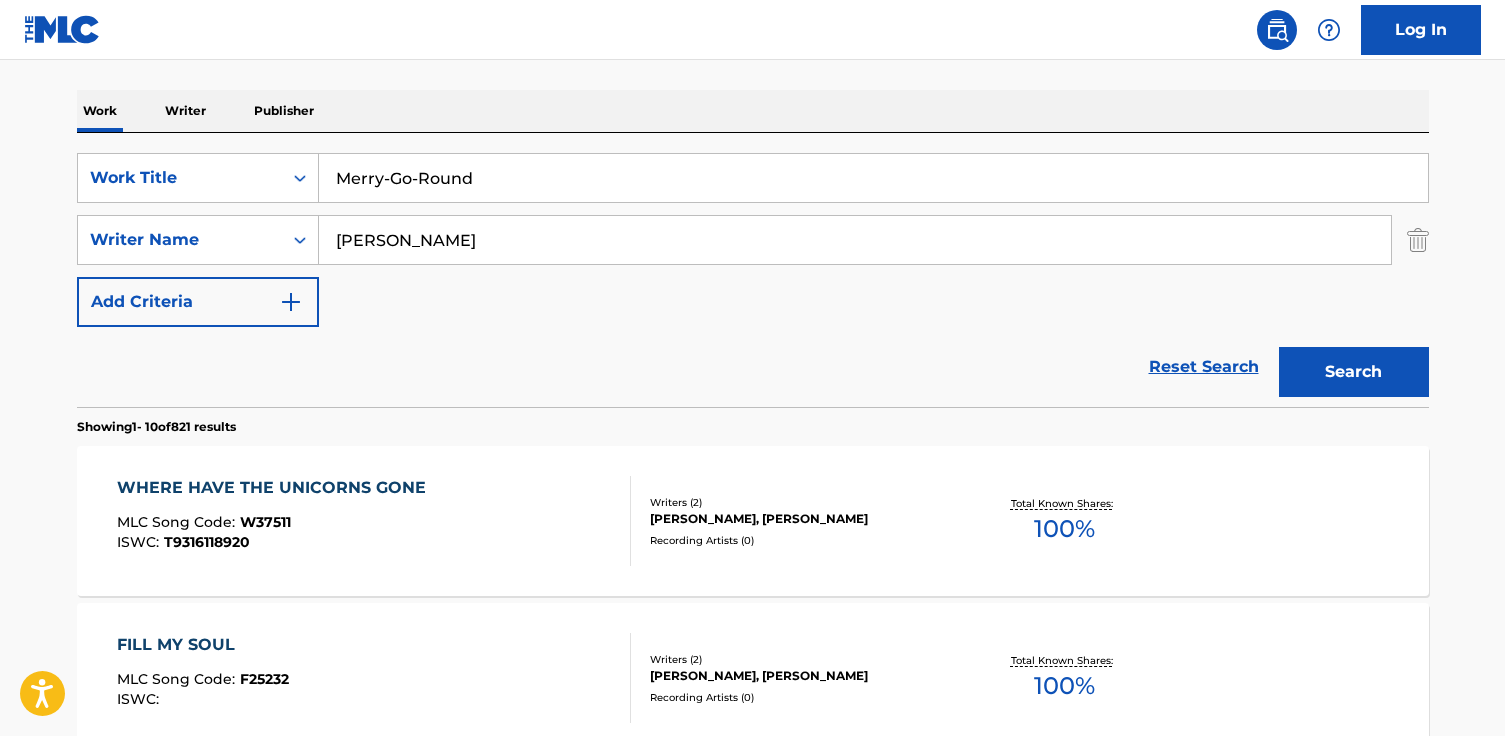 type on "Merry-Go-Round" 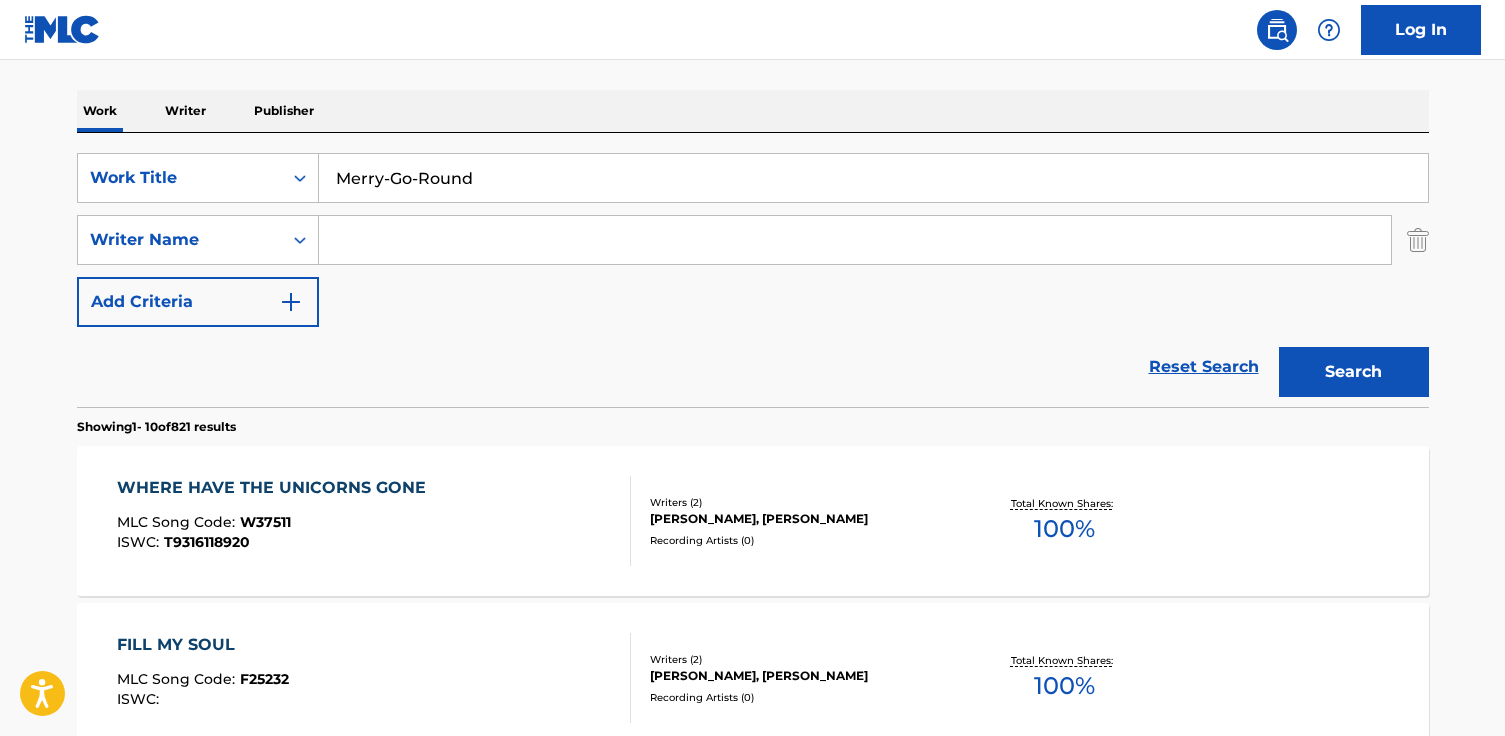 click on "Search" at bounding box center [1354, 372] 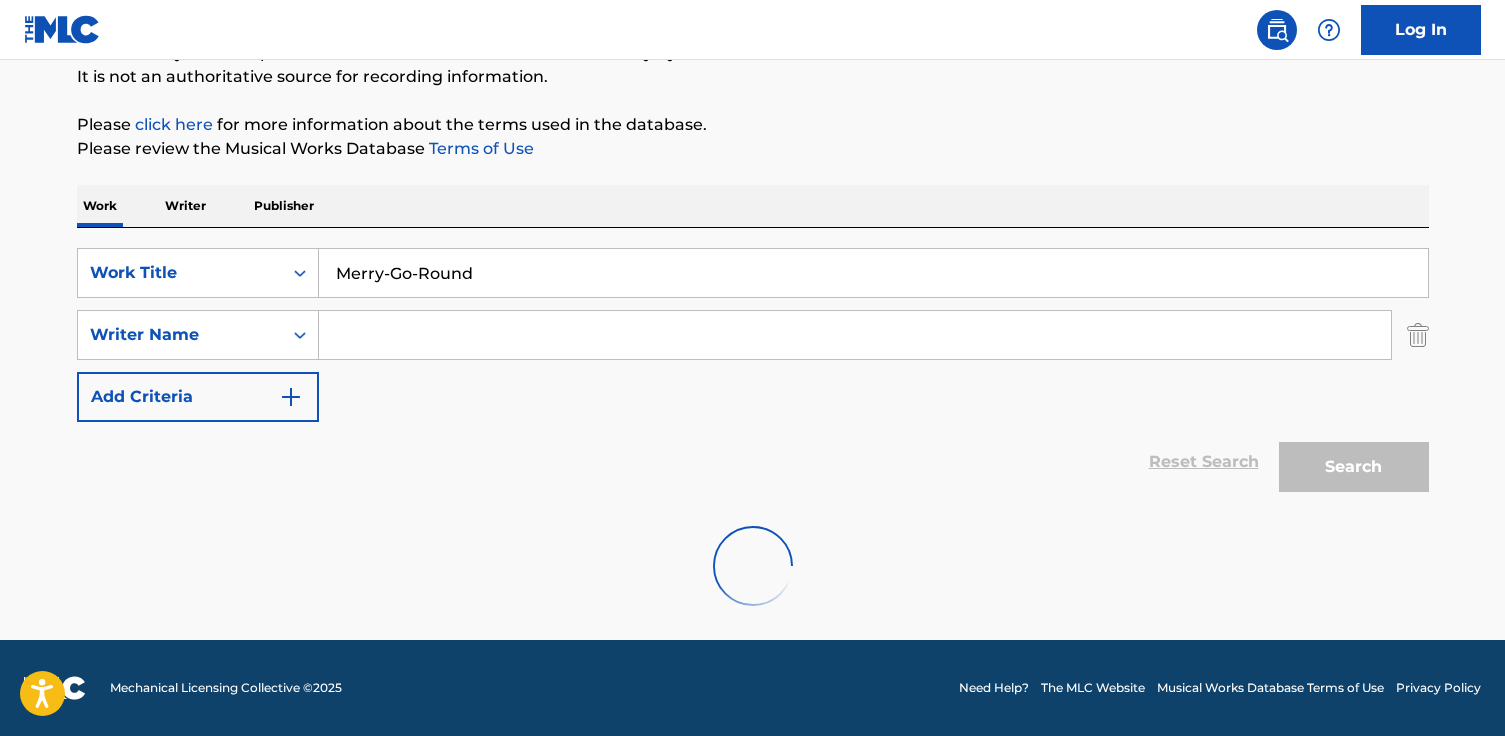scroll, scrollTop: 292, scrollLeft: 0, axis: vertical 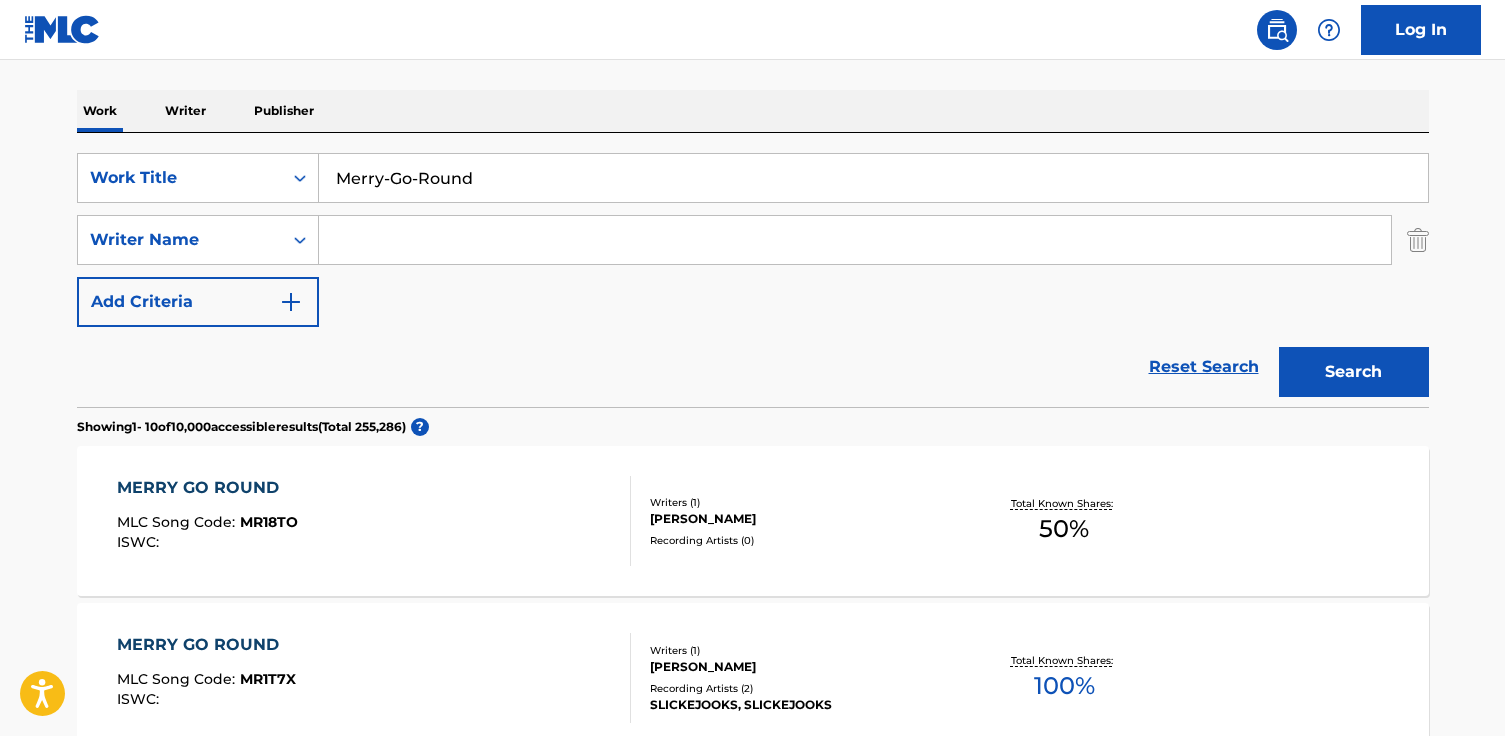 paste on "[PERSON_NAME]" 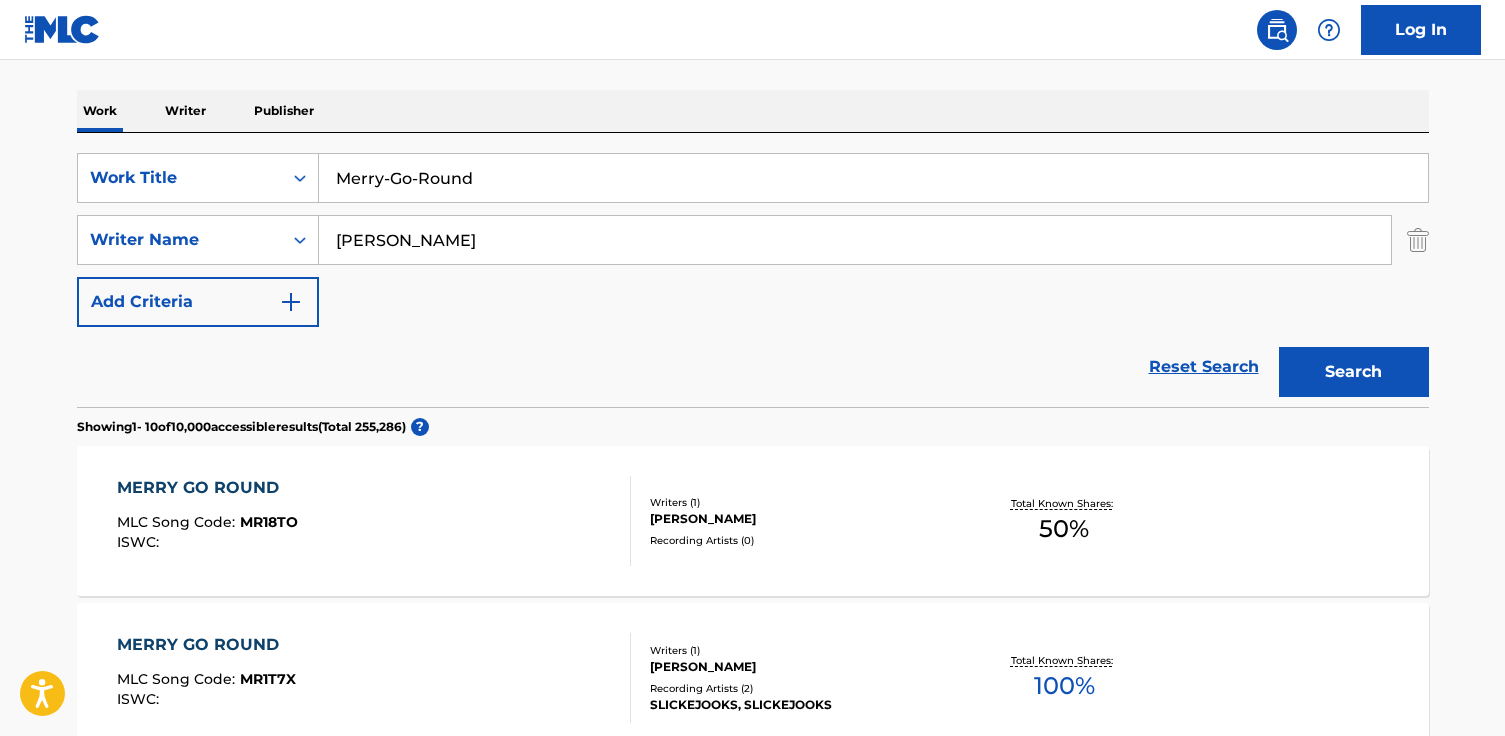 type on "[PERSON_NAME]" 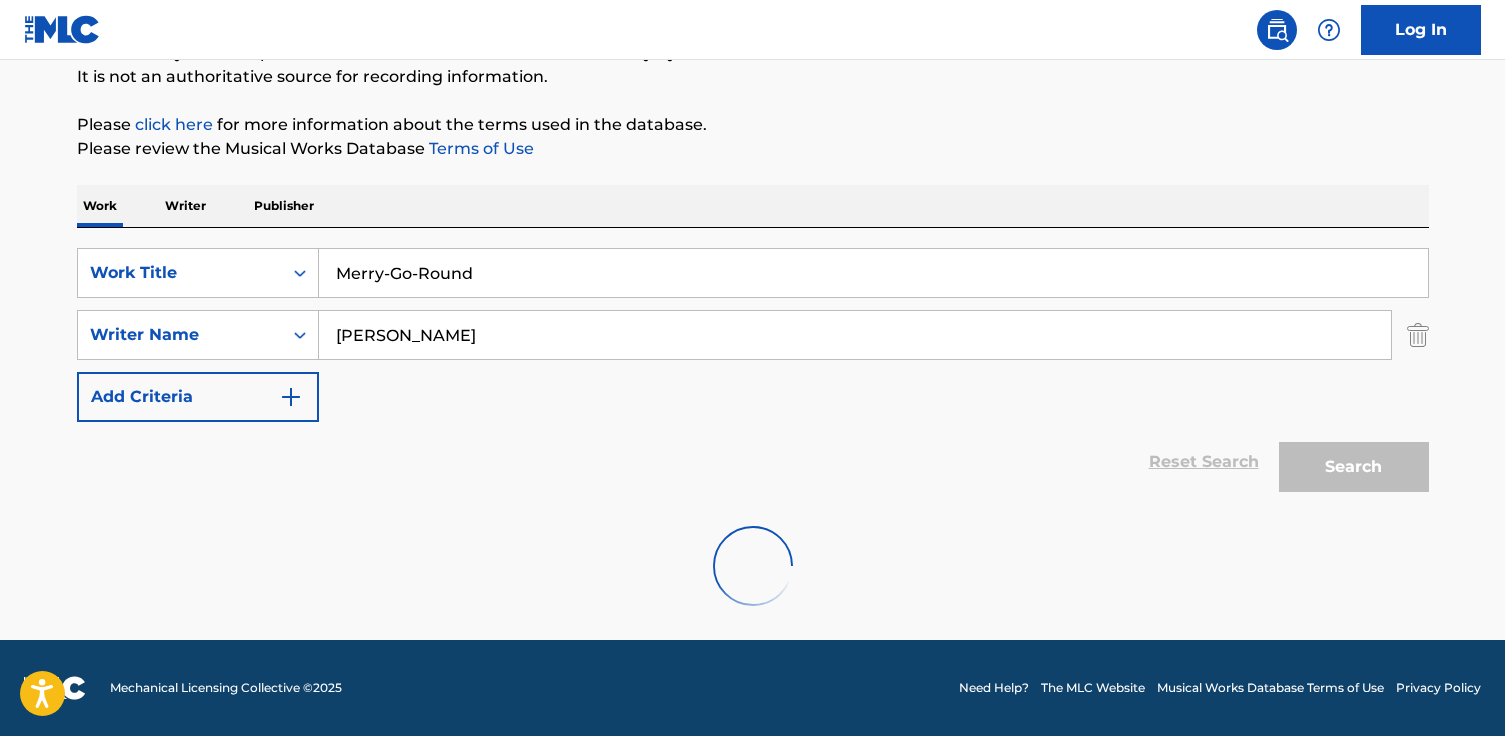 scroll, scrollTop: 132, scrollLeft: 0, axis: vertical 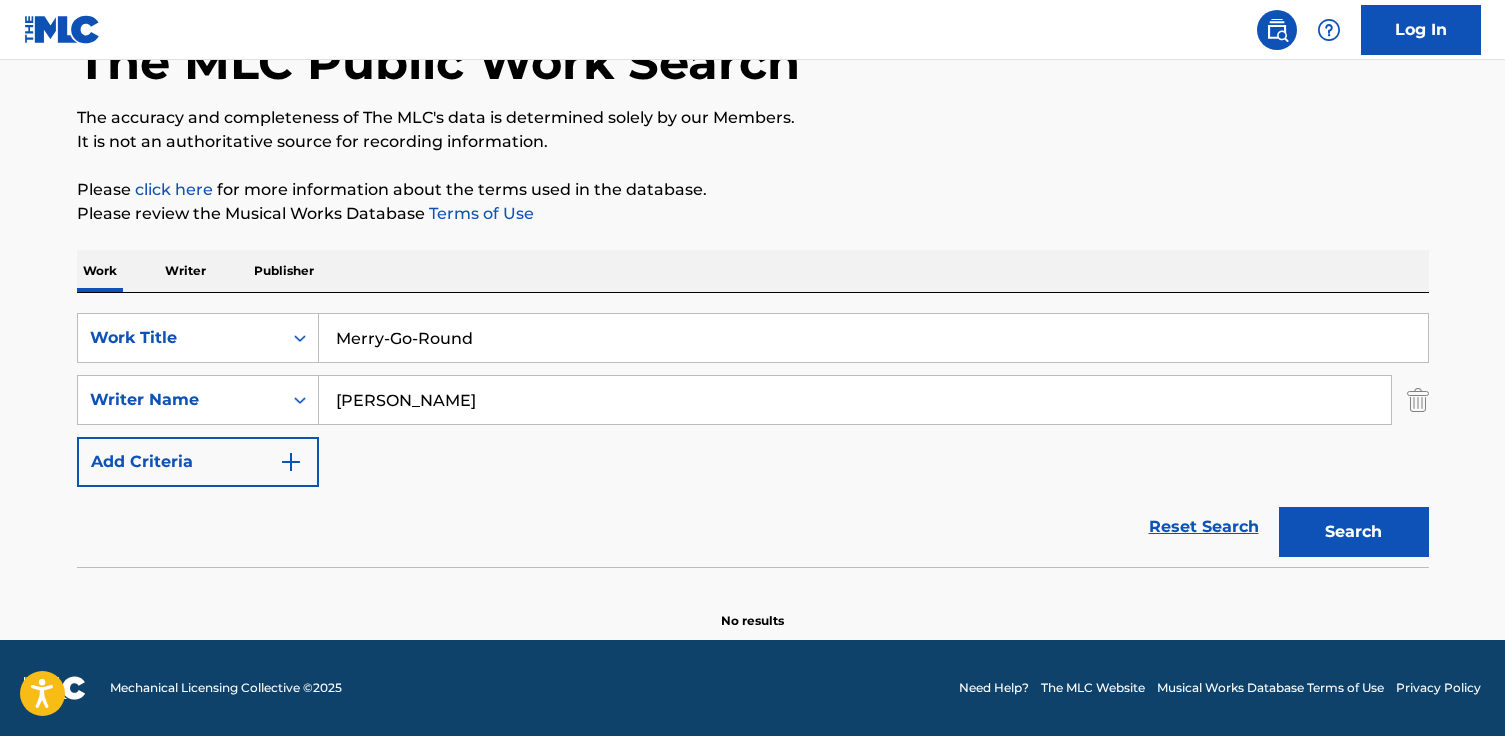 click on "Merry-Go-Round" at bounding box center (873, 338) 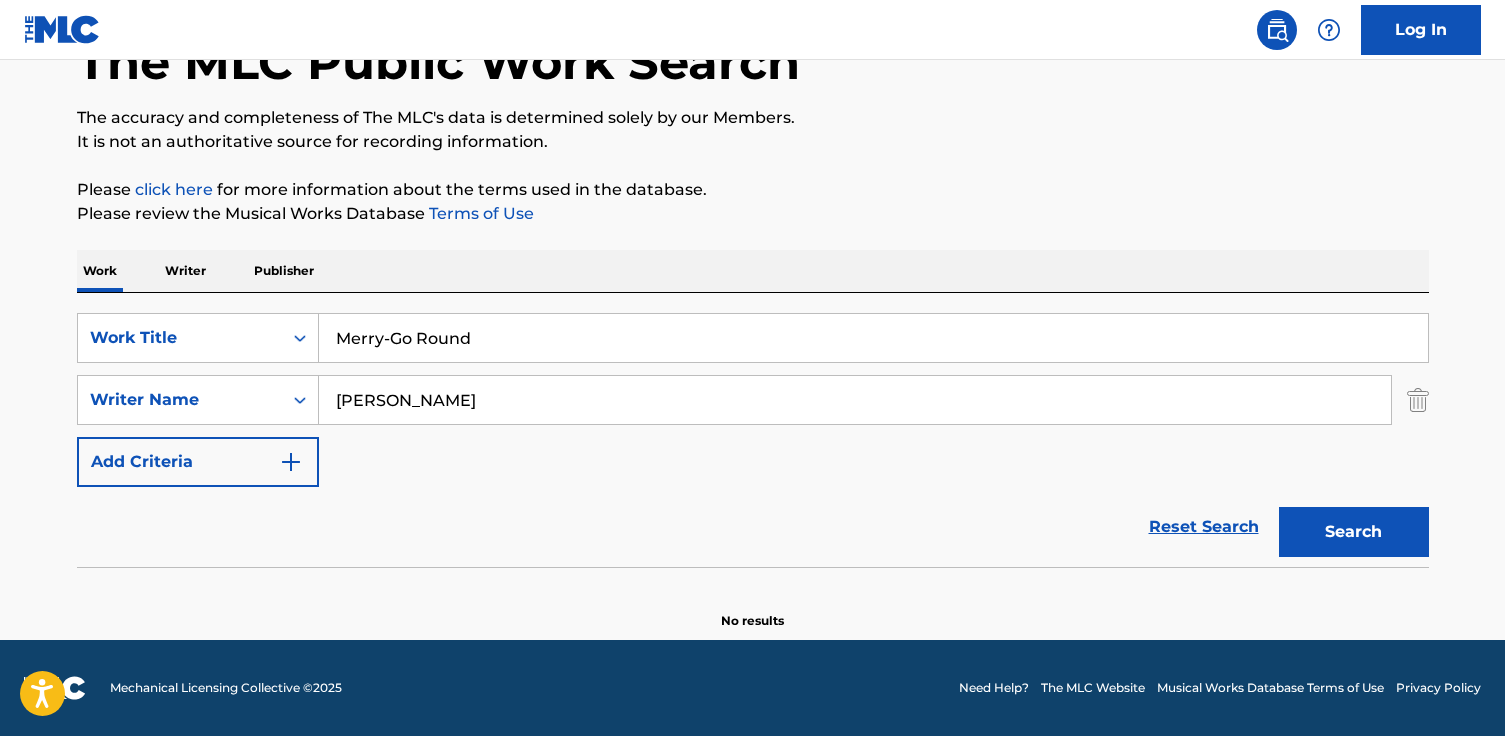 click on "Merry-Go Round" at bounding box center (873, 338) 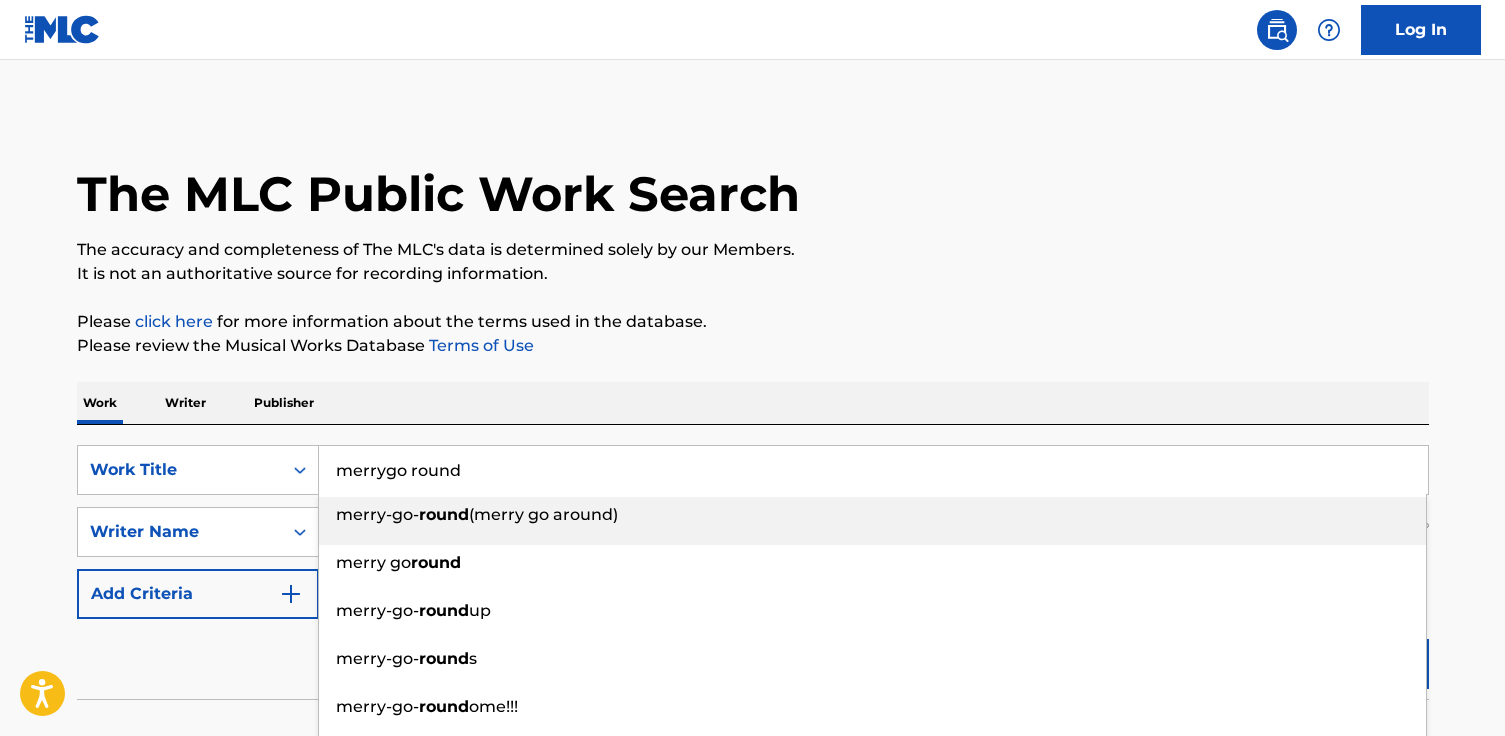 scroll, scrollTop: 126, scrollLeft: 0, axis: vertical 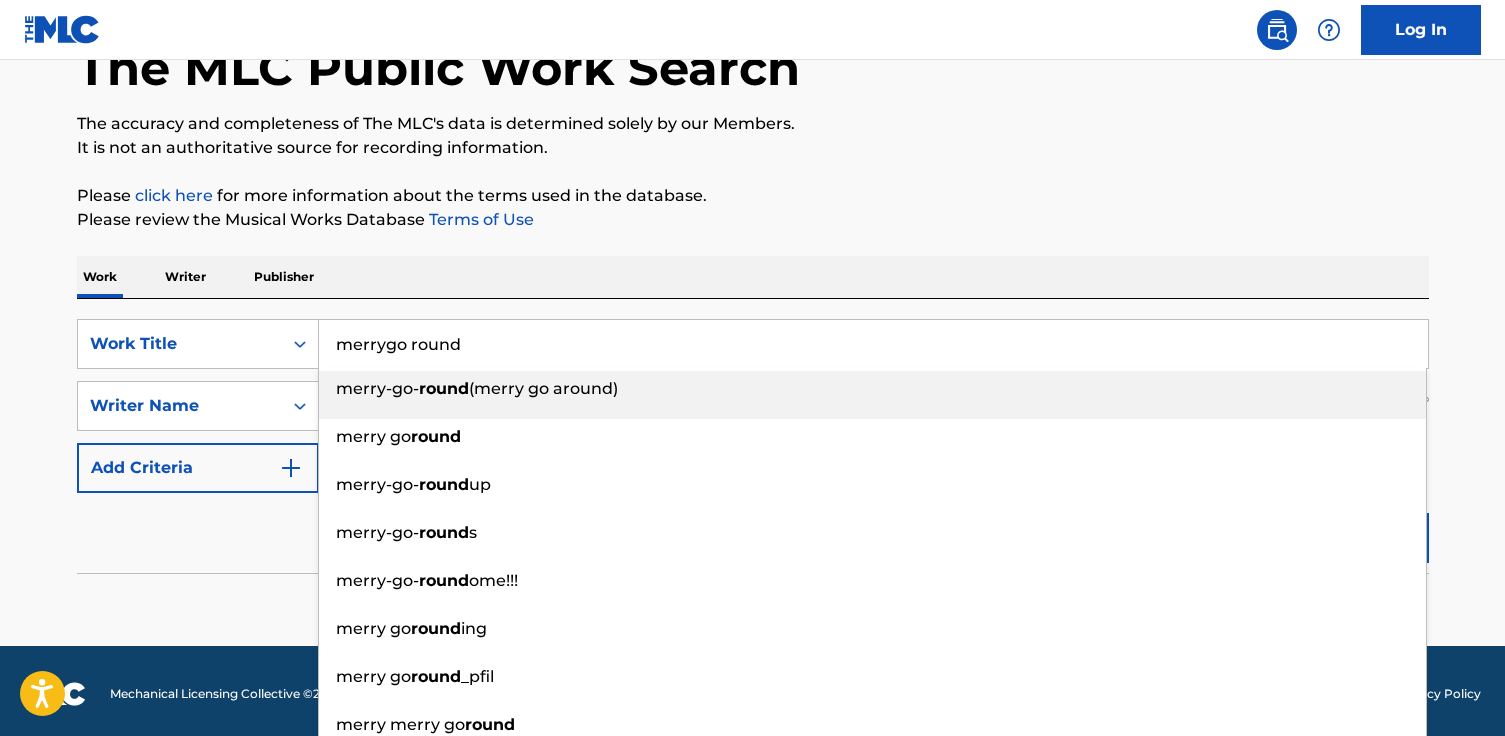 click on "merrygo round" at bounding box center (873, 344) 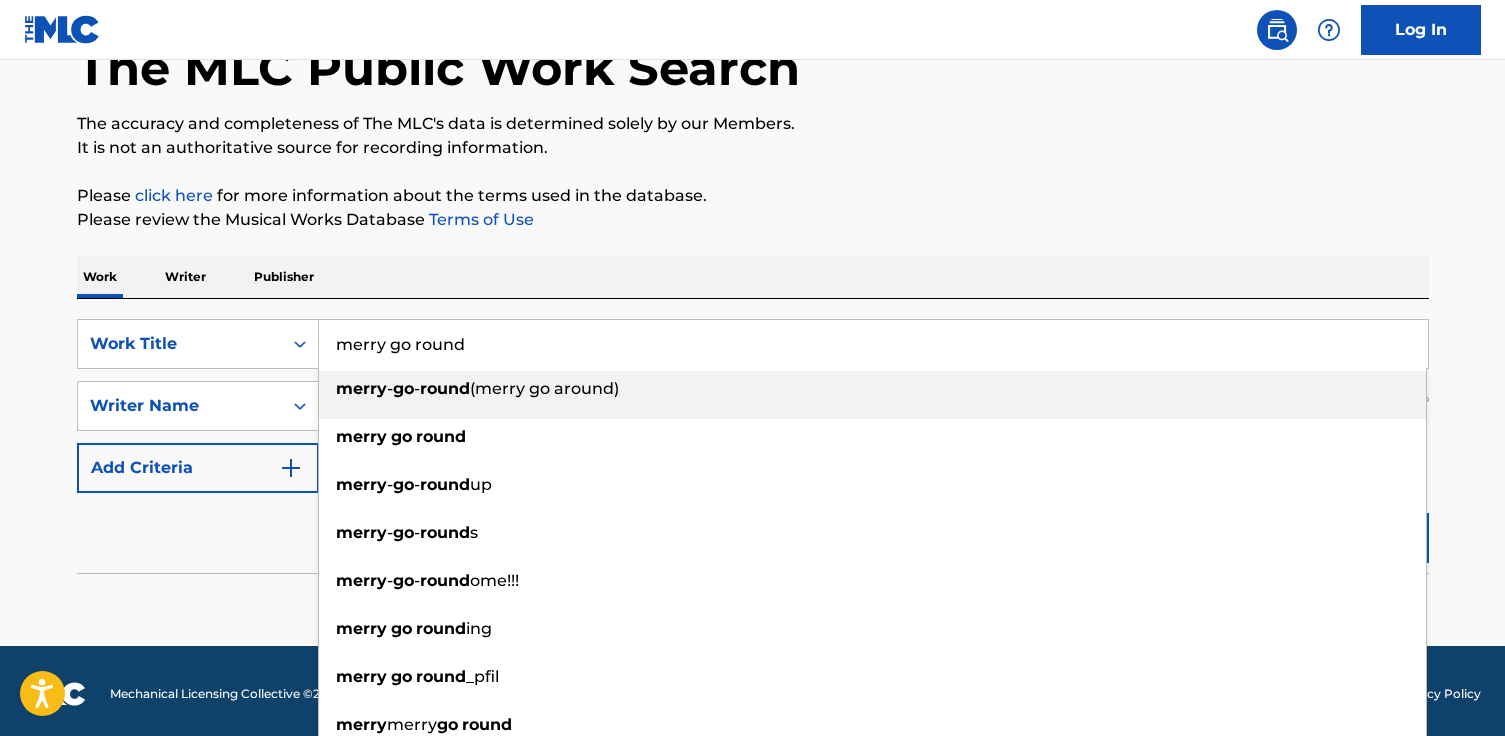 type on "merry-go-round (merry go around)" 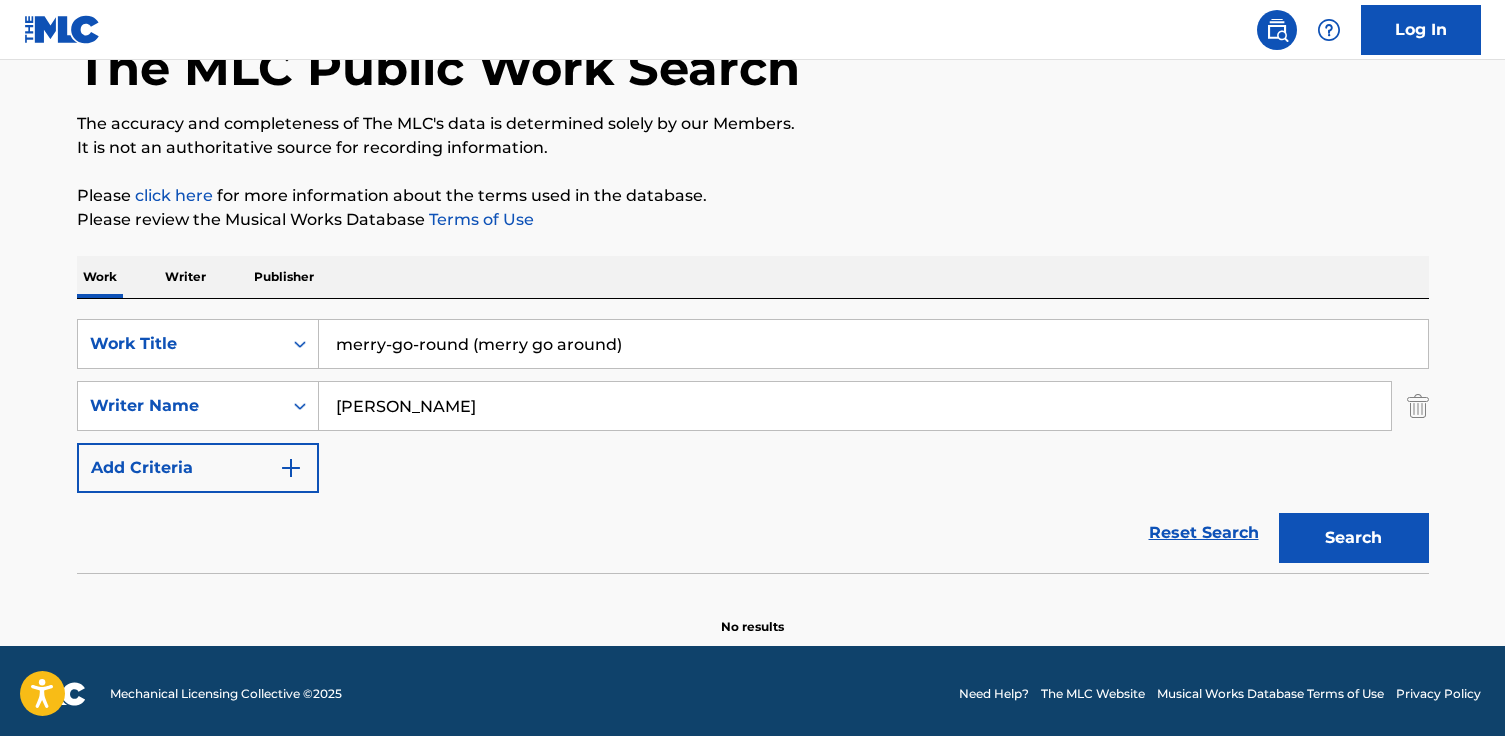 drag, startPoint x: 667, startPoint y: 327, endPoint x: 670, endPoint y: 357, distance: 30.149628 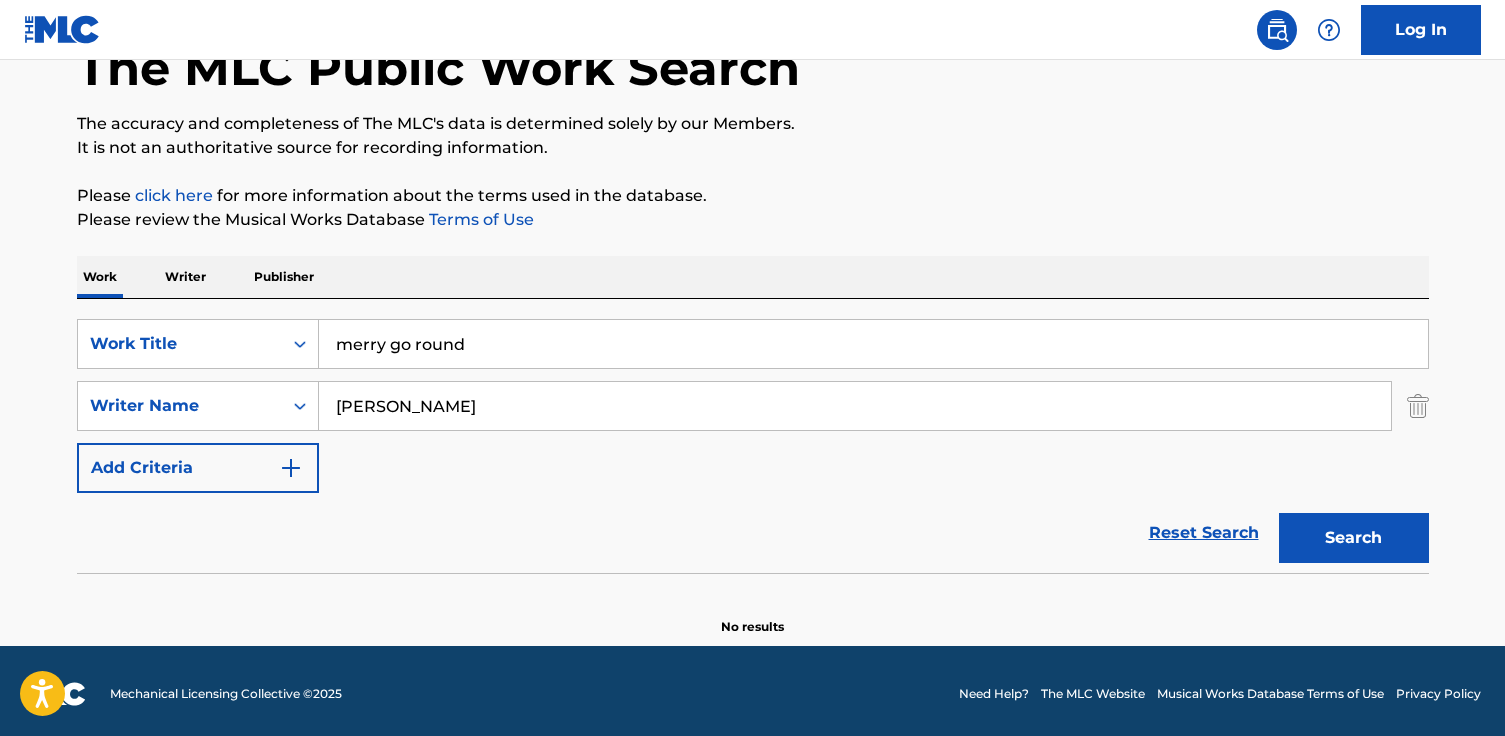 type on "merry go round" 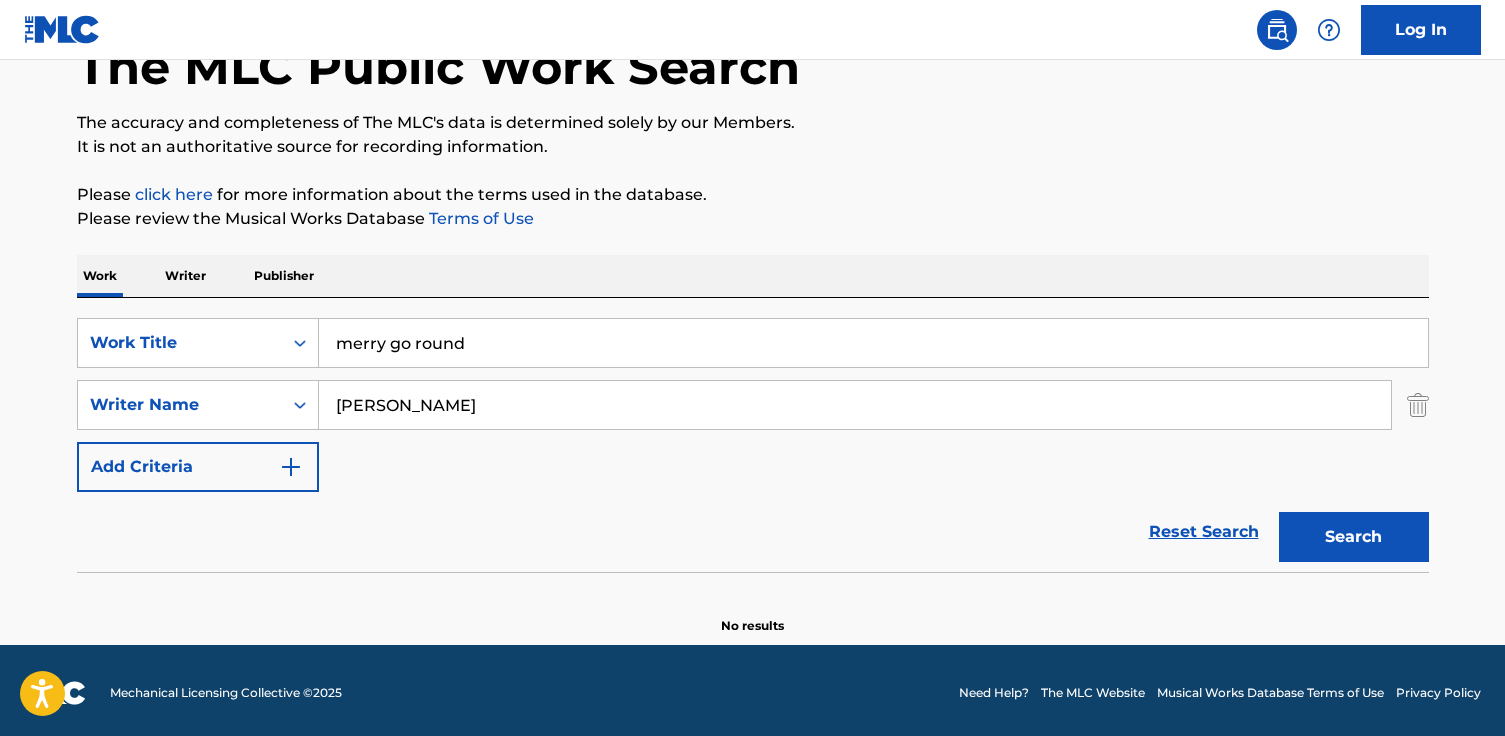 drag, startPoint x: 445, startPoint y: 404, endPoint x: 719, endPoint y: 396, distance: 274.11676 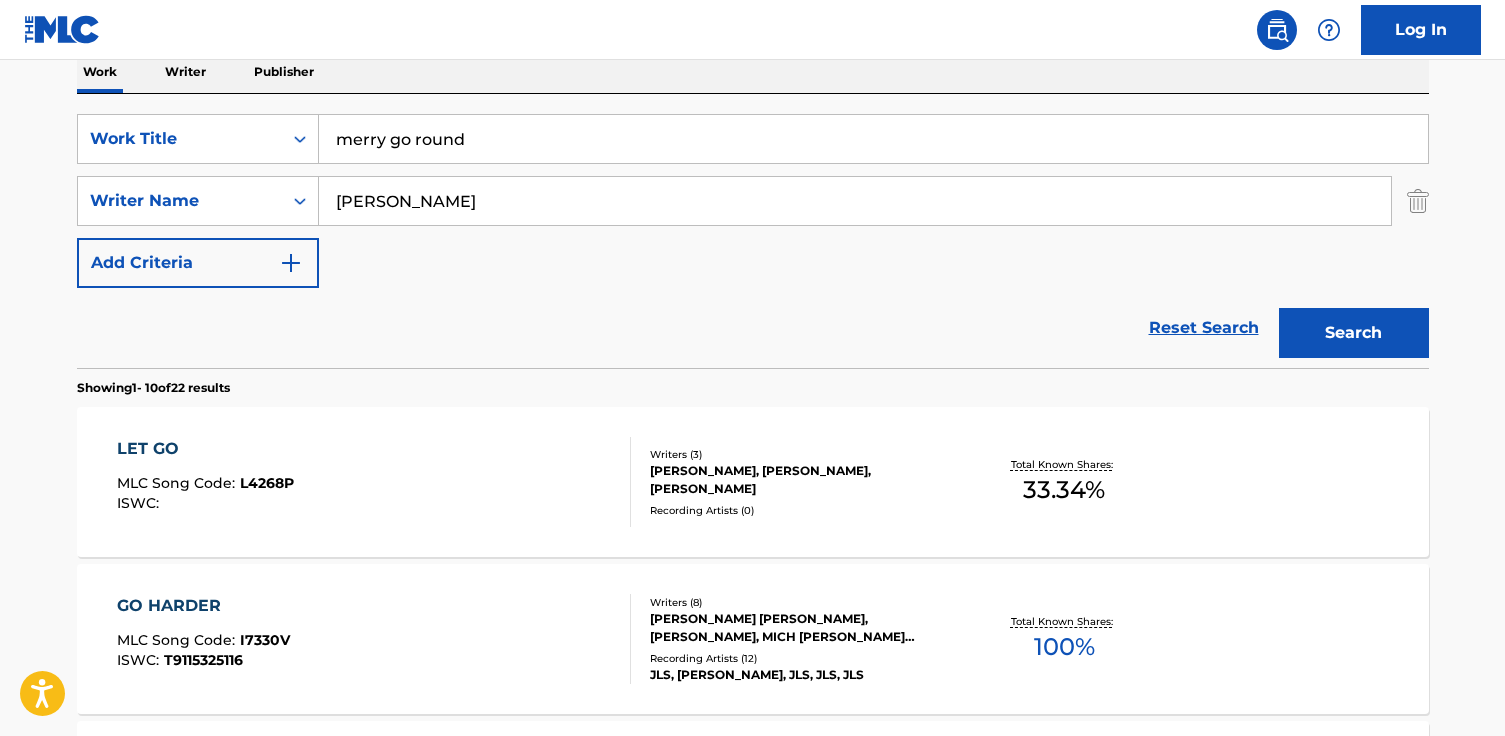 scroll, scrollTop: 333, scrollLeft: 0, axis: vertical 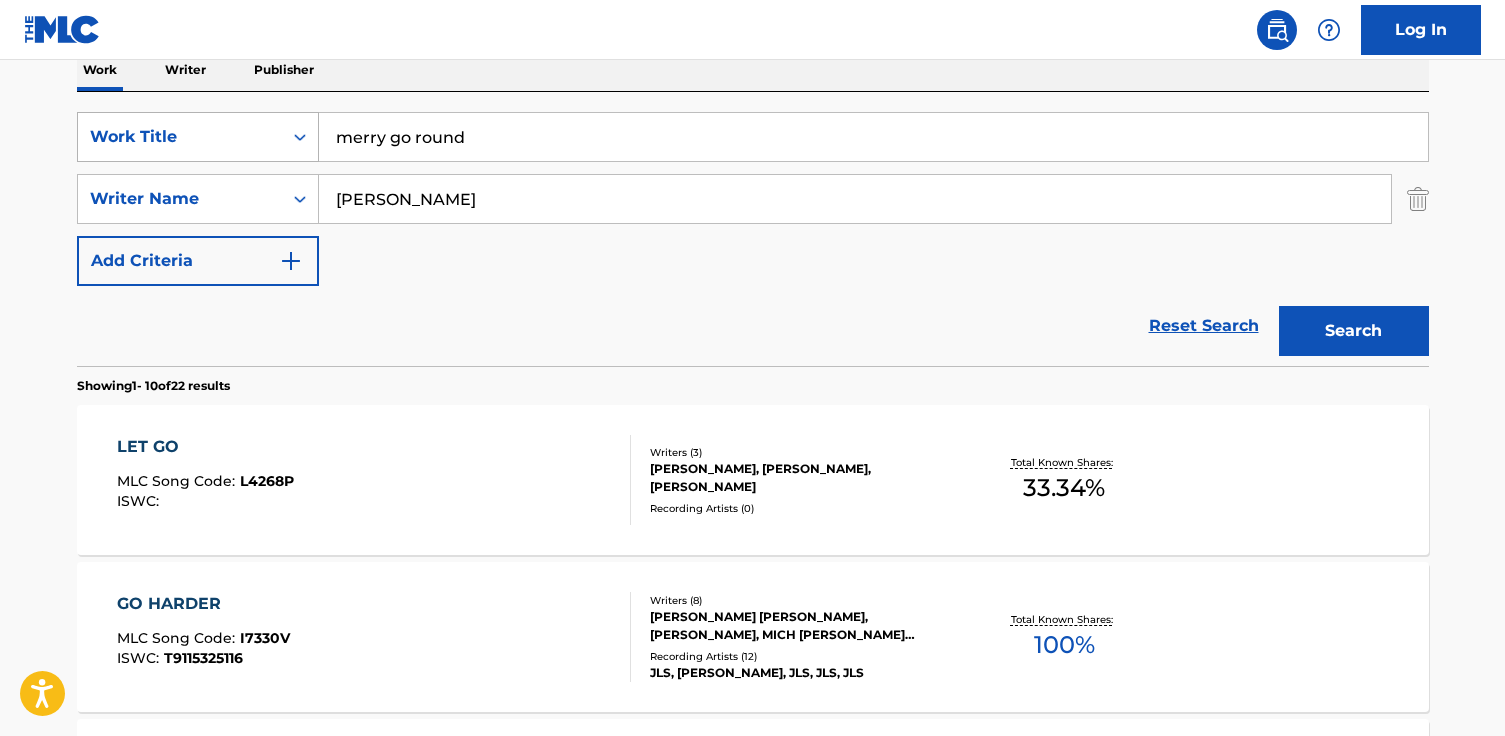 drag, startPoint x: 505, startPoint y: 147, endPoint x: 185, endPoint y: 135, distance: 320.2249 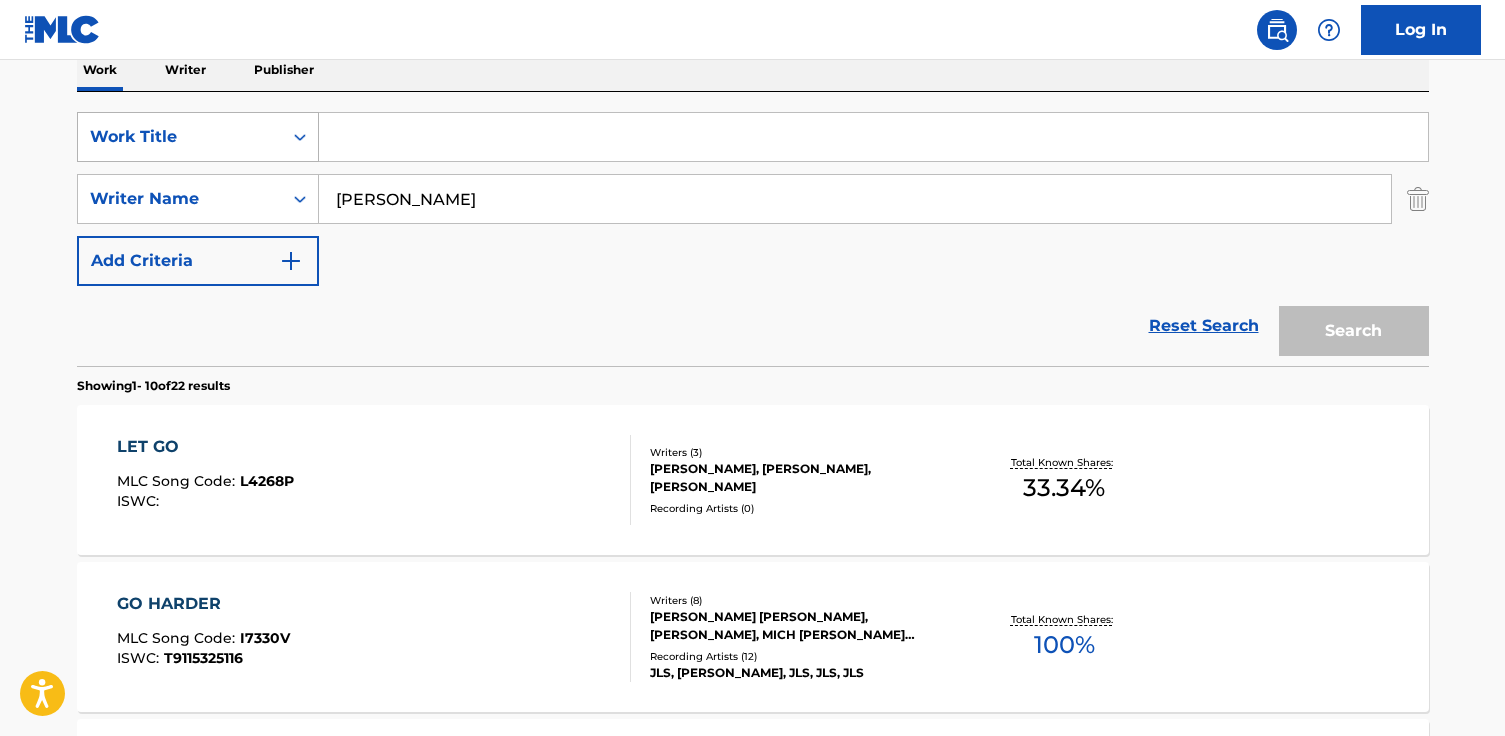 paste 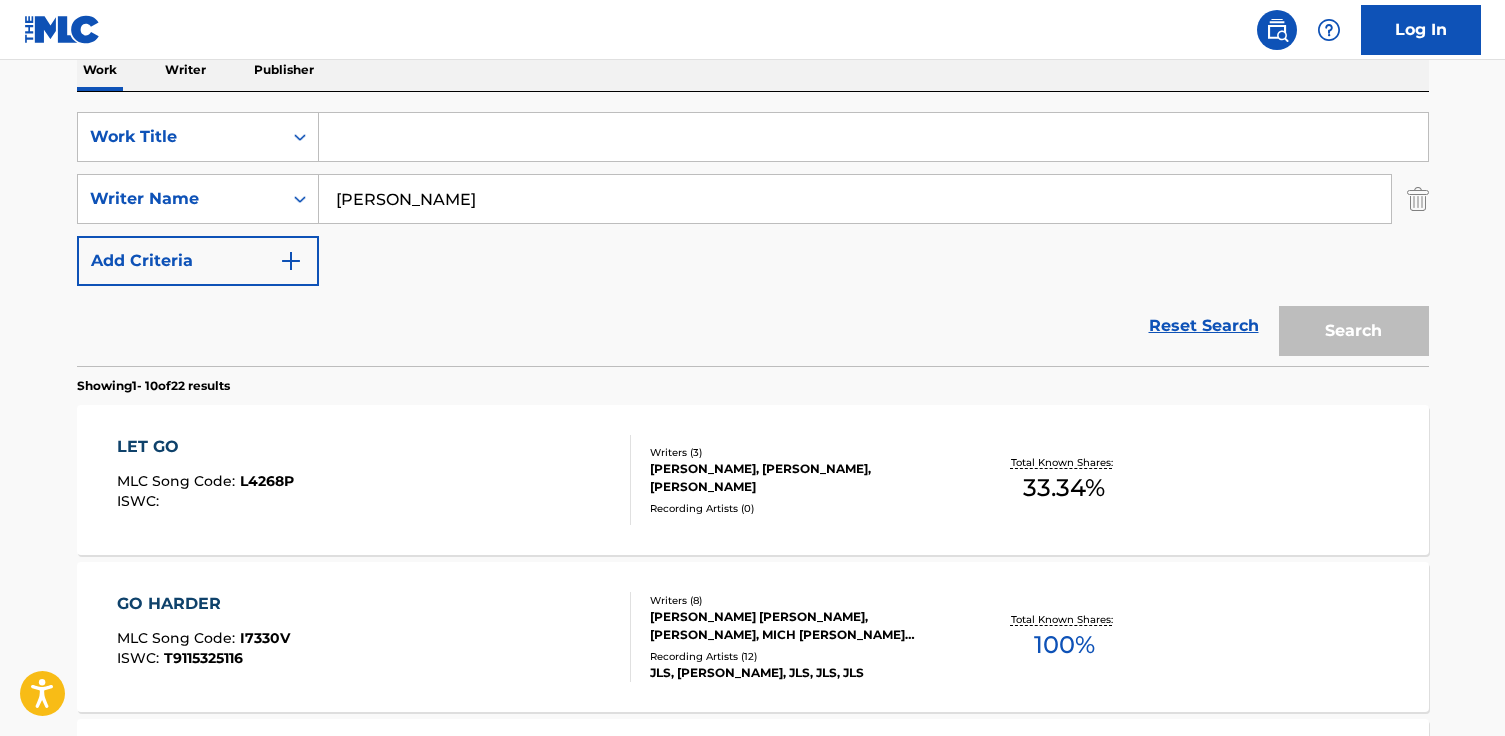 click at bounding box center [873, 137] 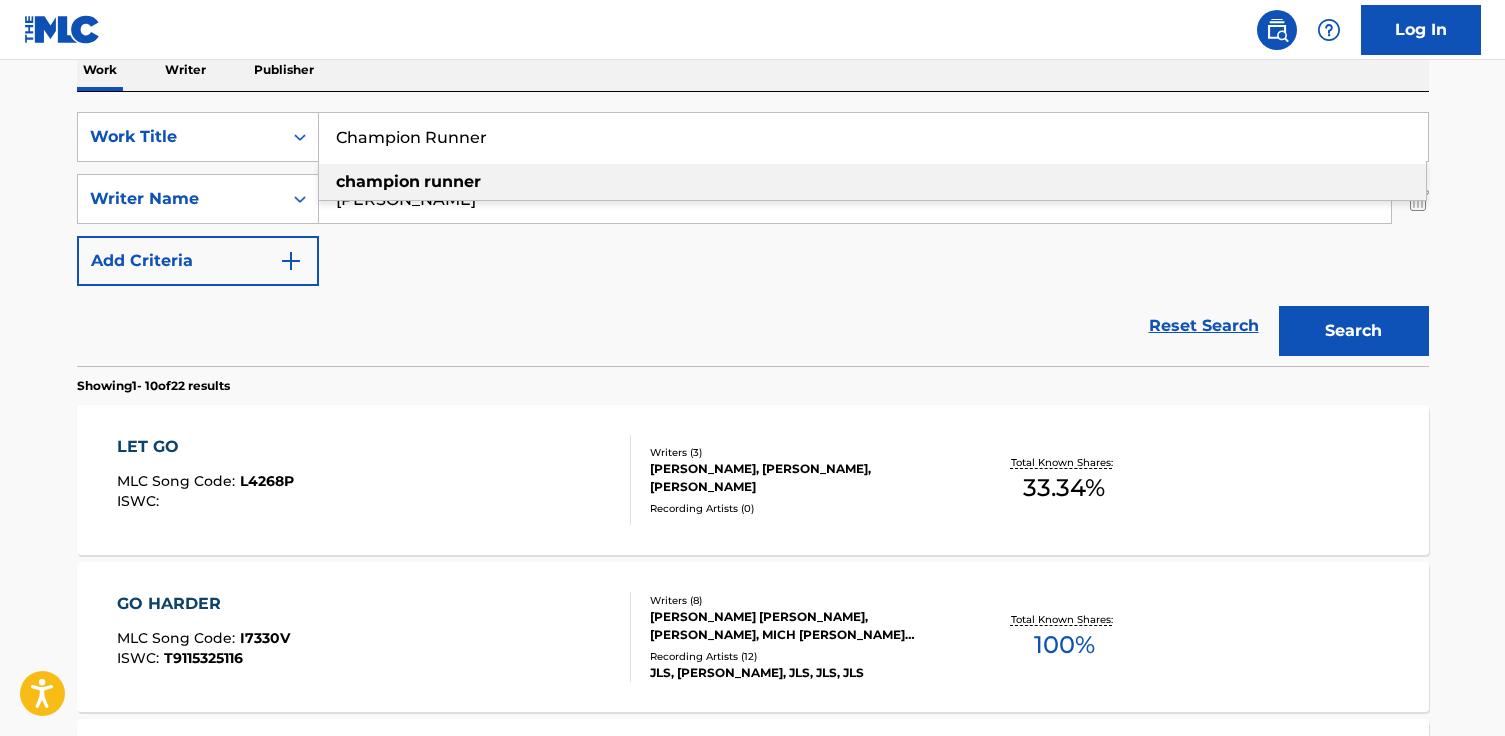 type on "Champion Runner" 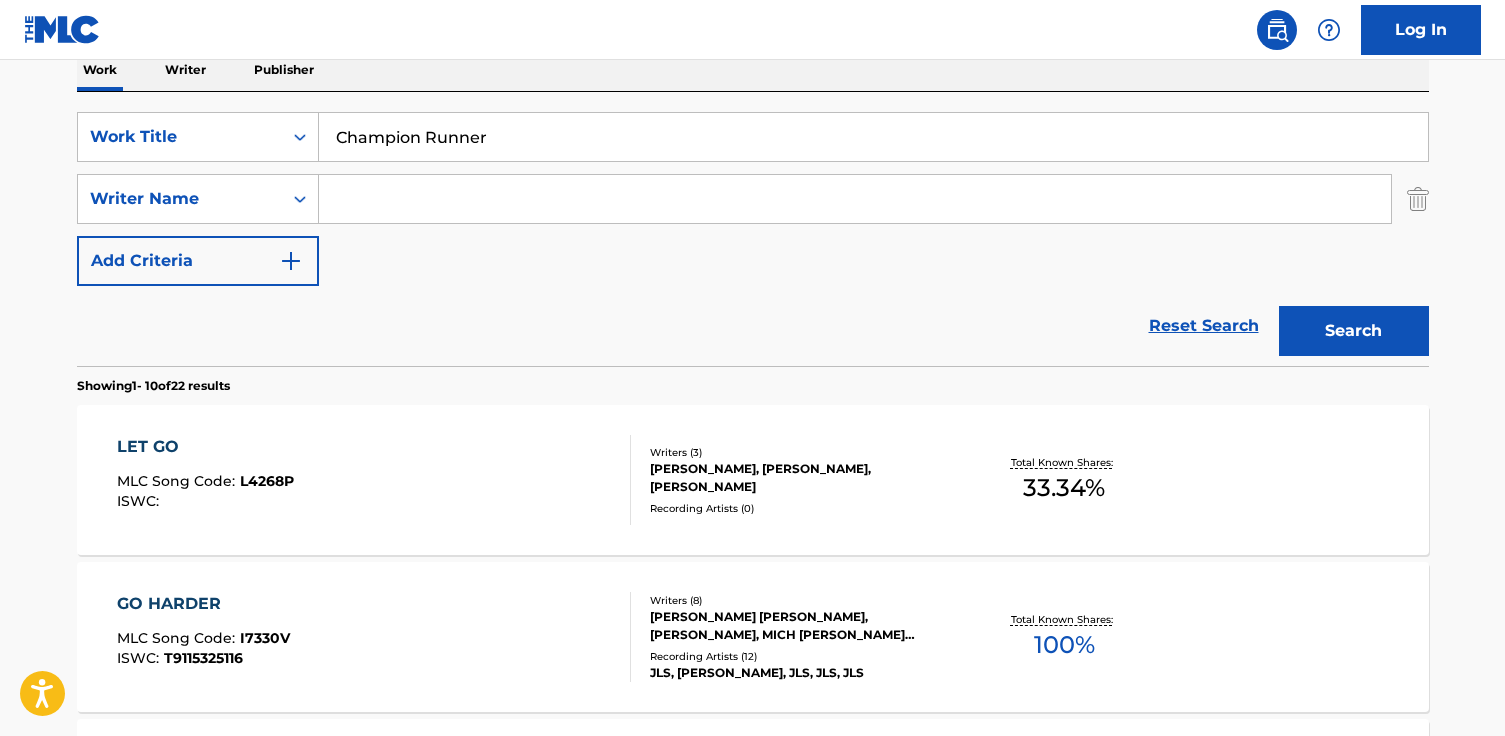 click on "Search" at bounding box center [1354, 331] 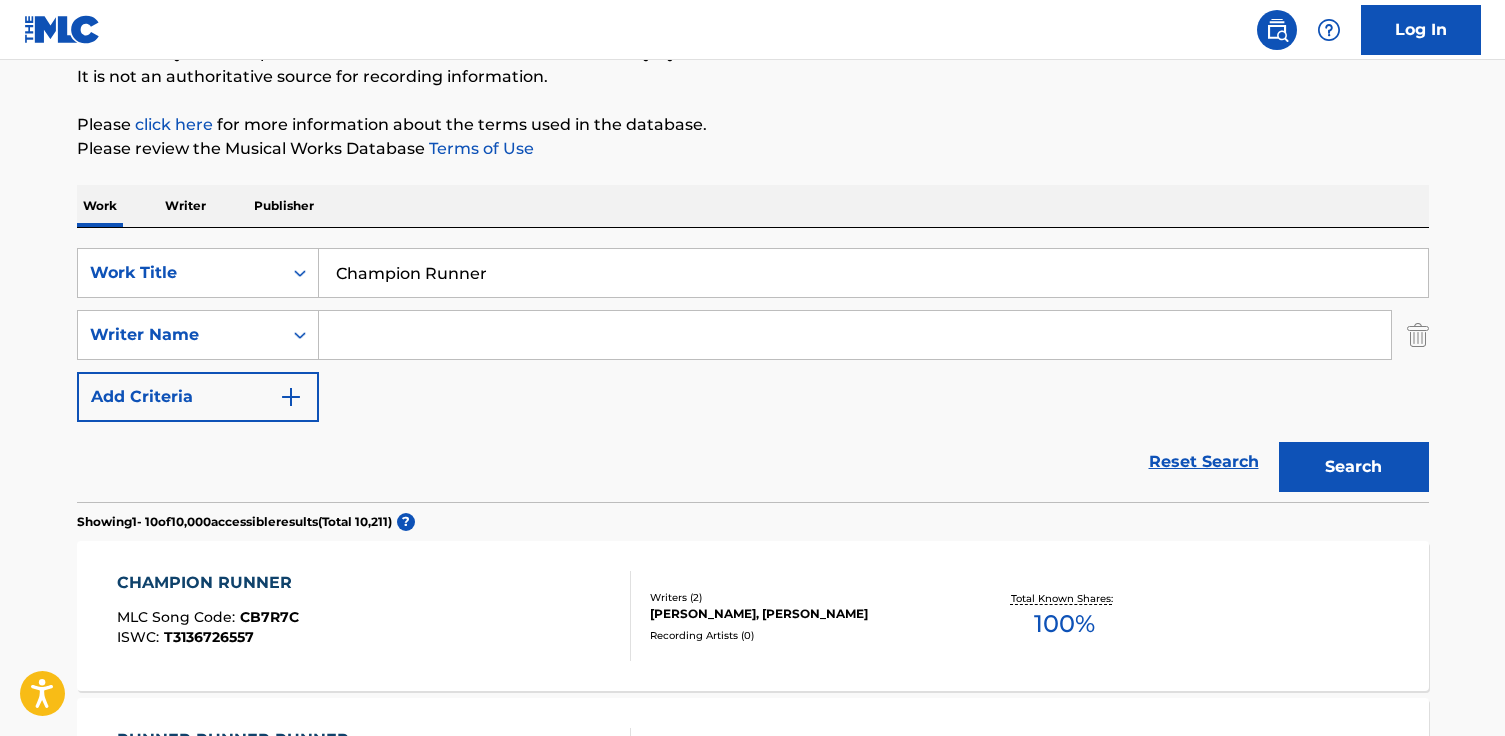 scroll, scrollTop: 333, scrollLeft: 0, axis: vertical 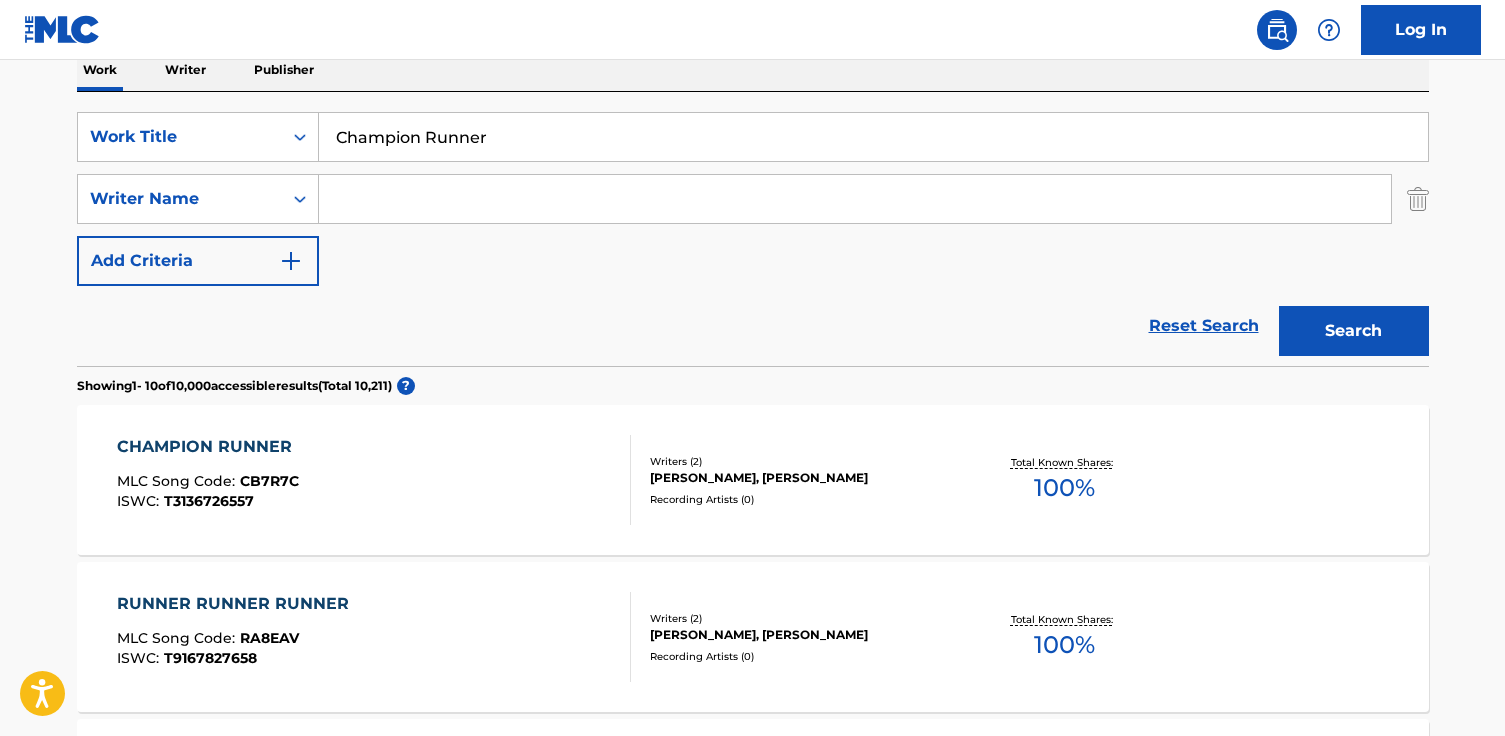 paste on "[PERSON_NAME]" 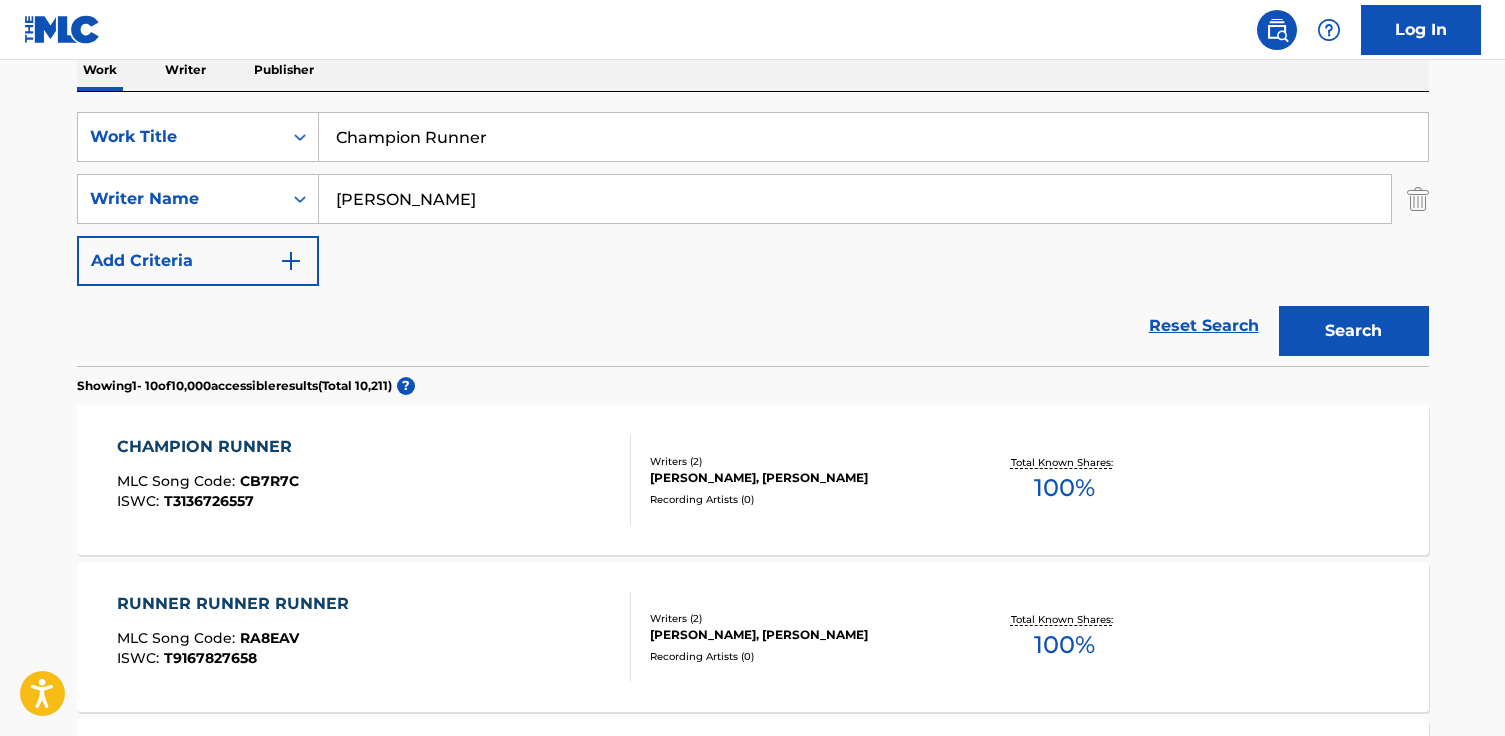 type on "[PERSON_NAME]" 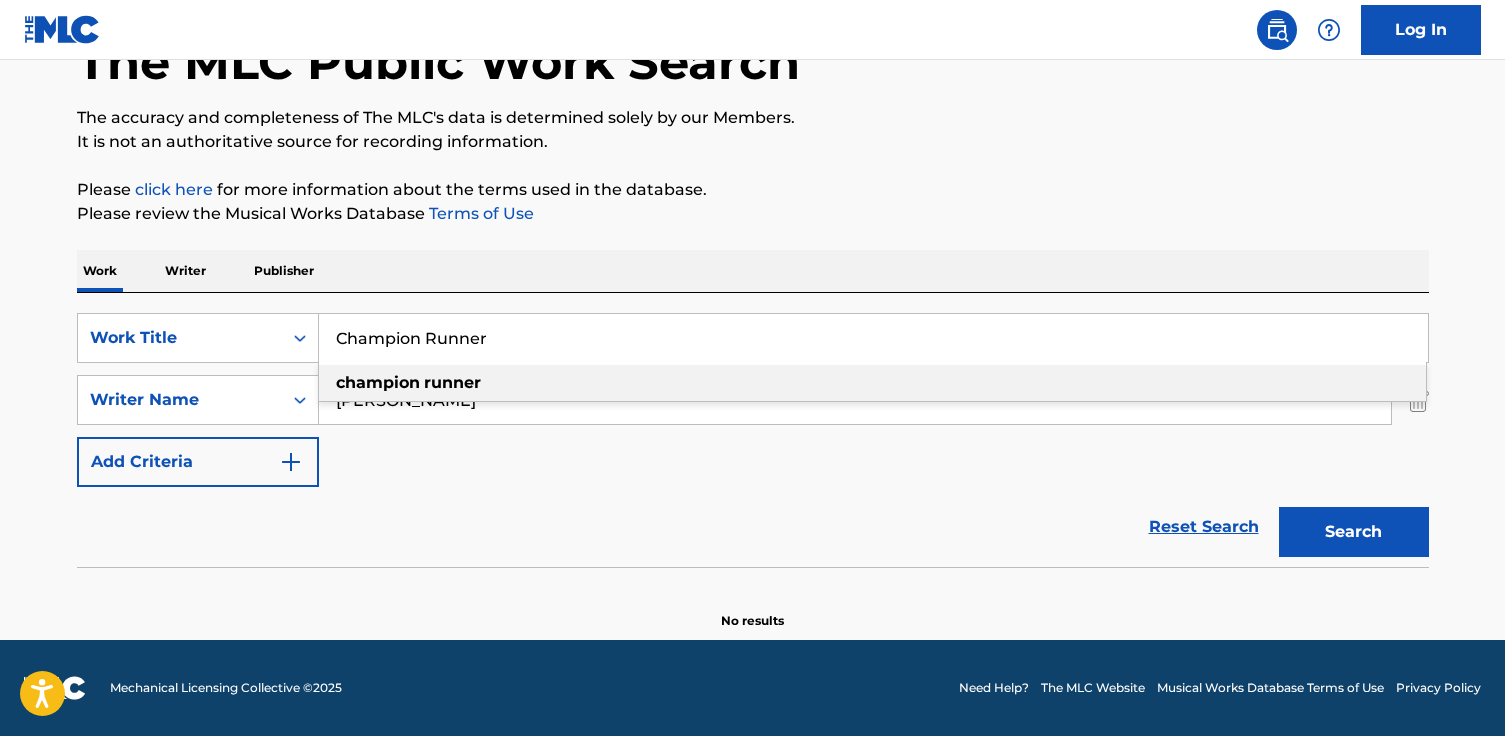 drag, startPoint x: 556, startPoint y: 350, endPoint x: -58, endPoint y: 343, distance: 614.0399 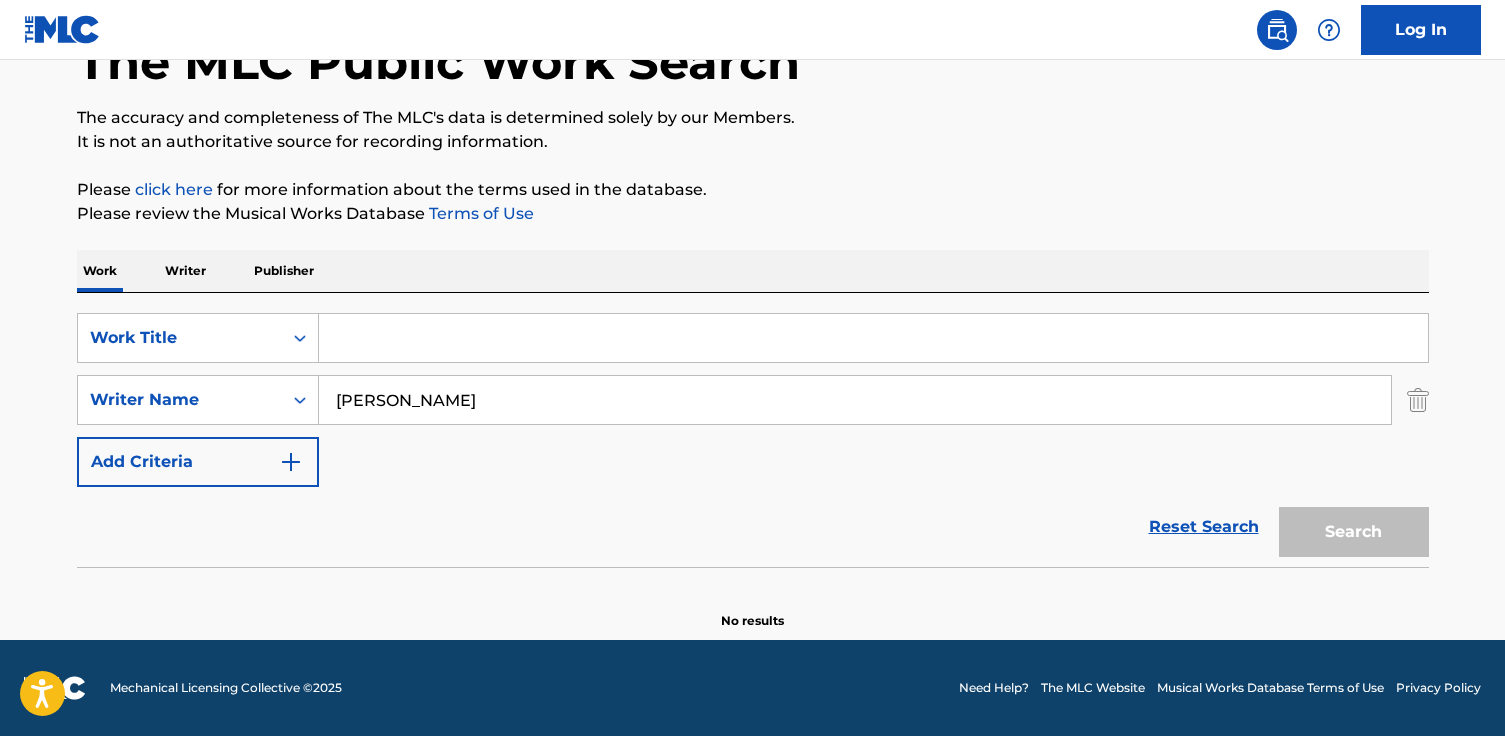 paste on "Evocación" 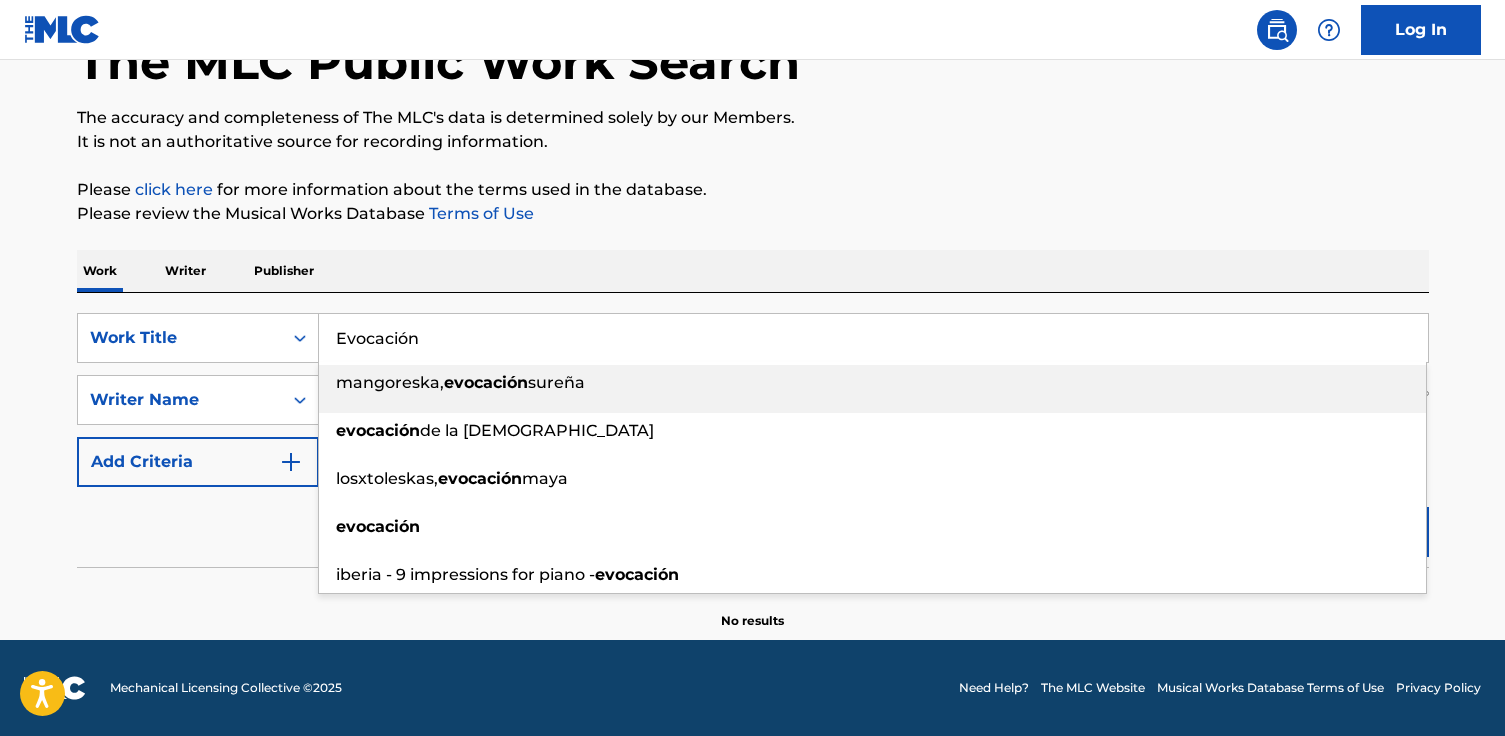 click on "Evocación" at bounding box center [873, 338] 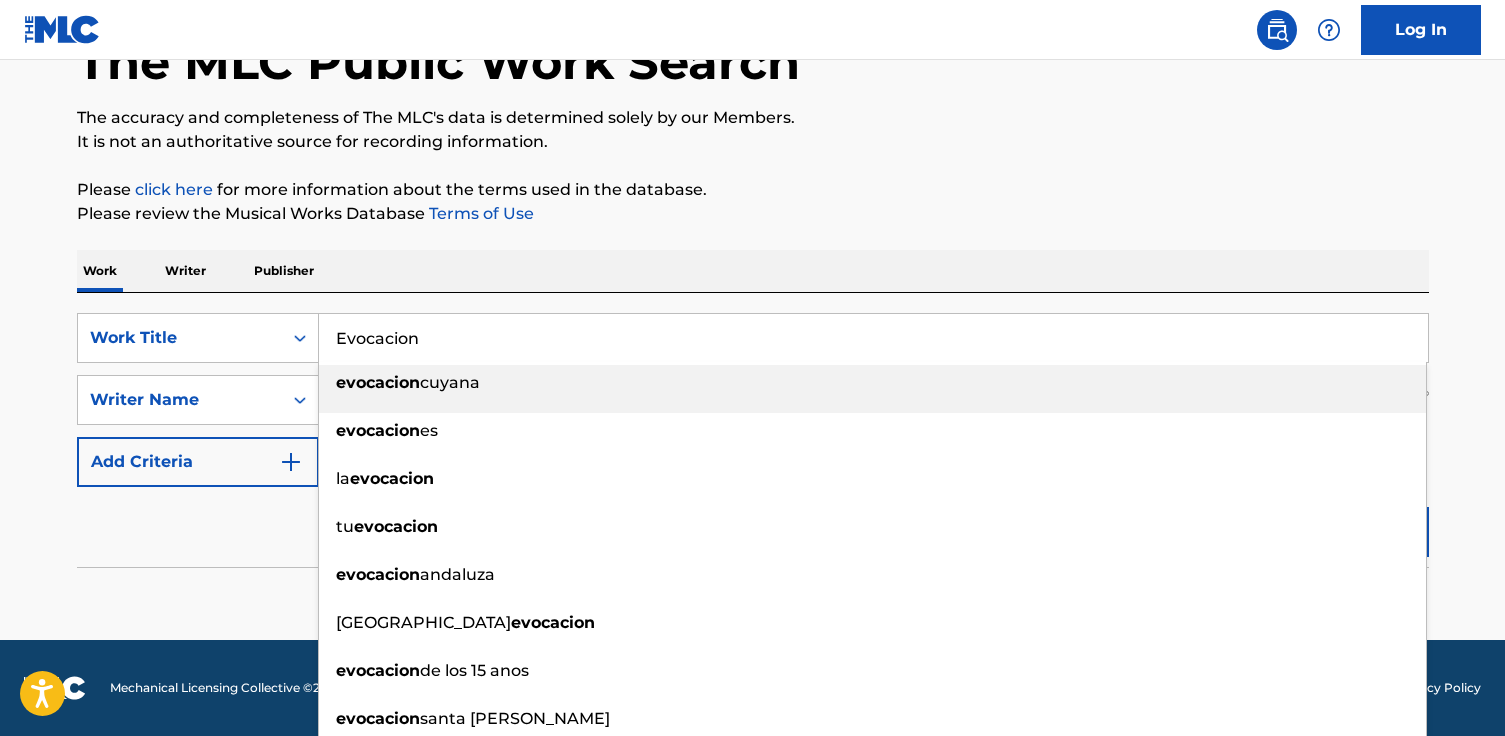 type on "Evocacion" 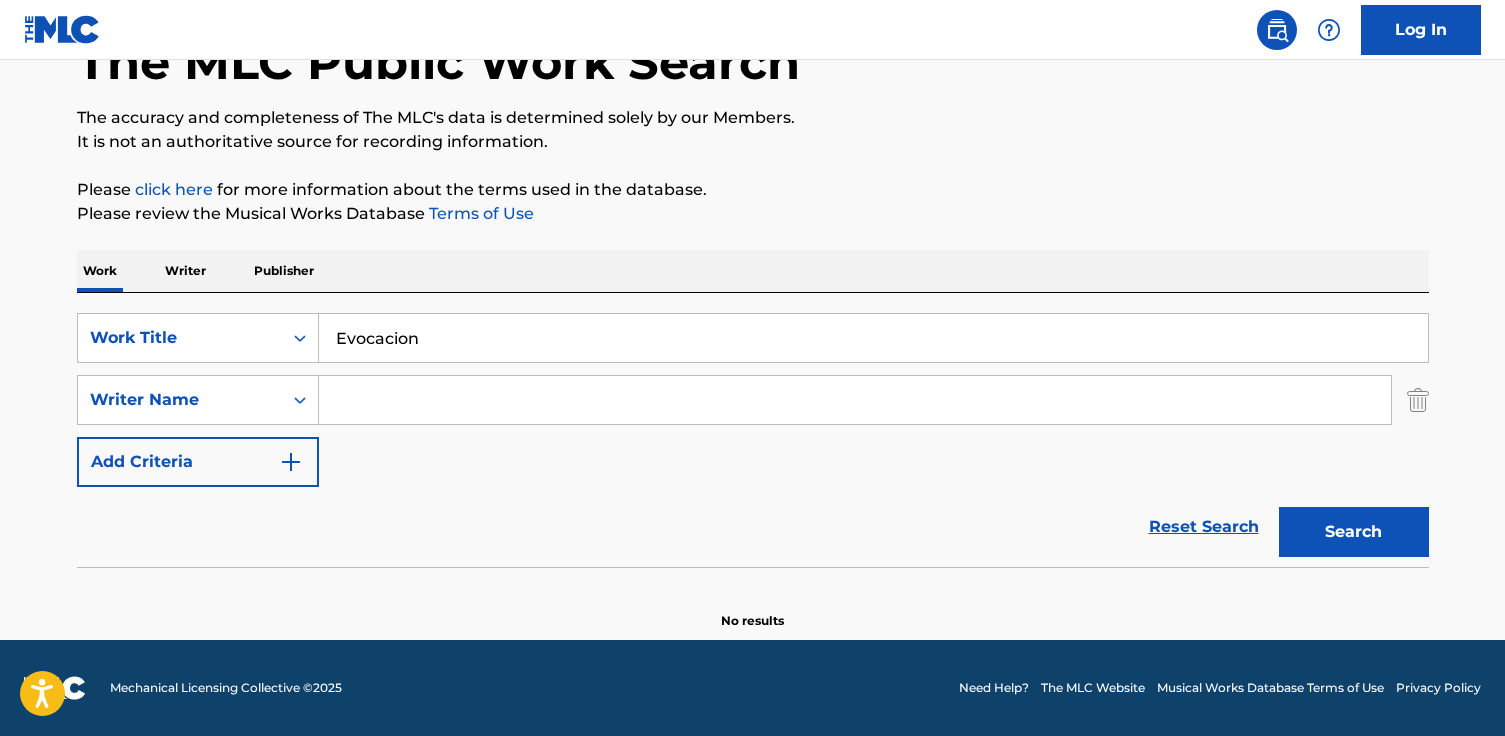 click on "Search" at bounding box center (1354, 532) 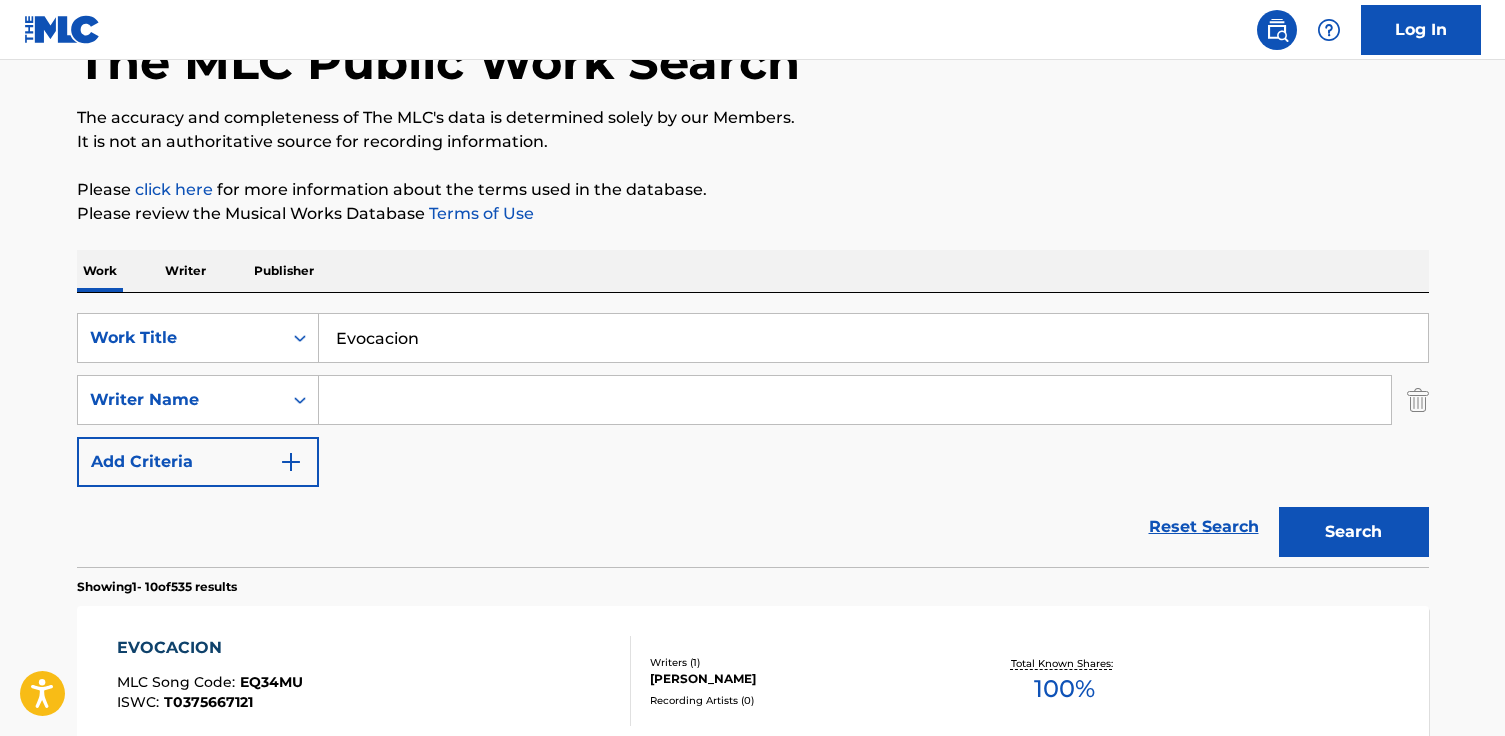 paste on "Atxaga" 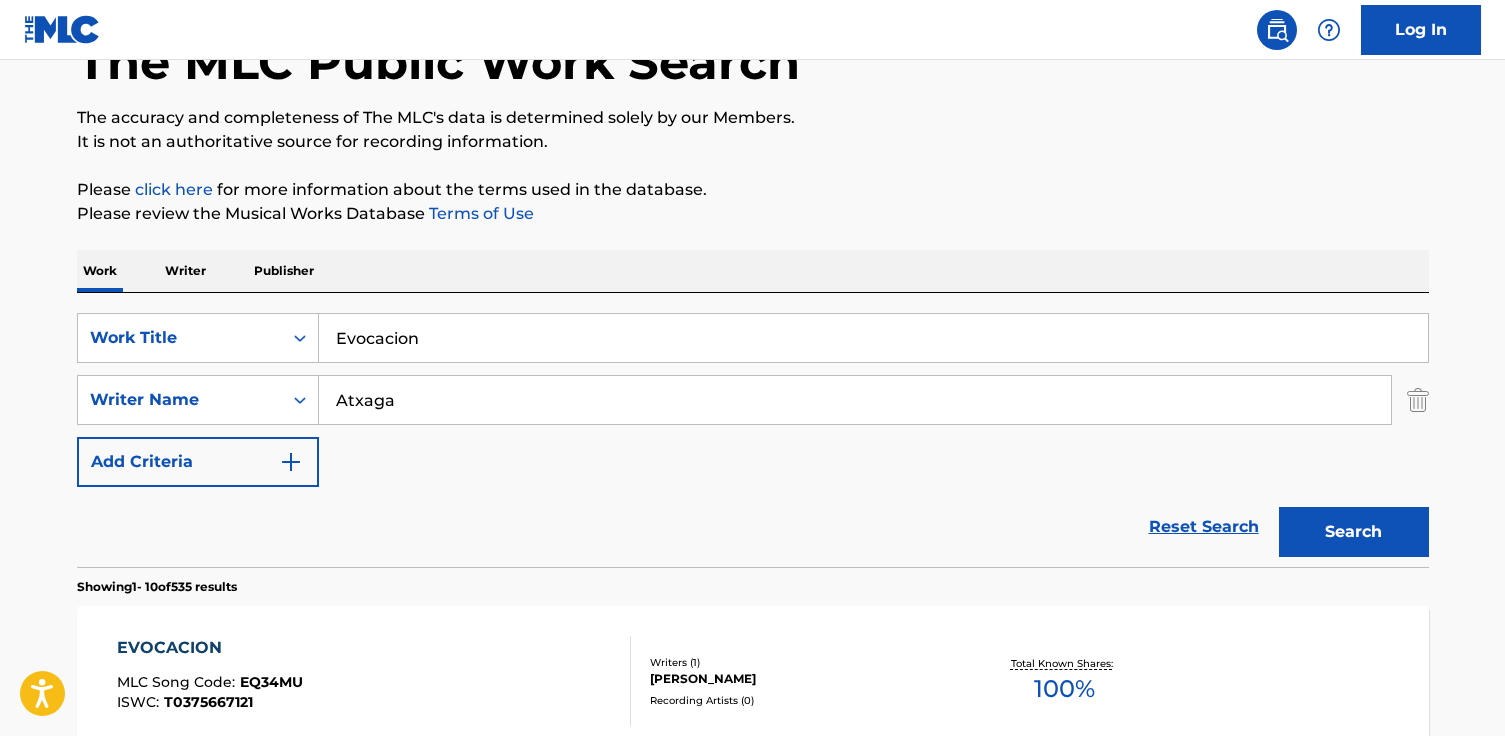 type on "Atxaga" 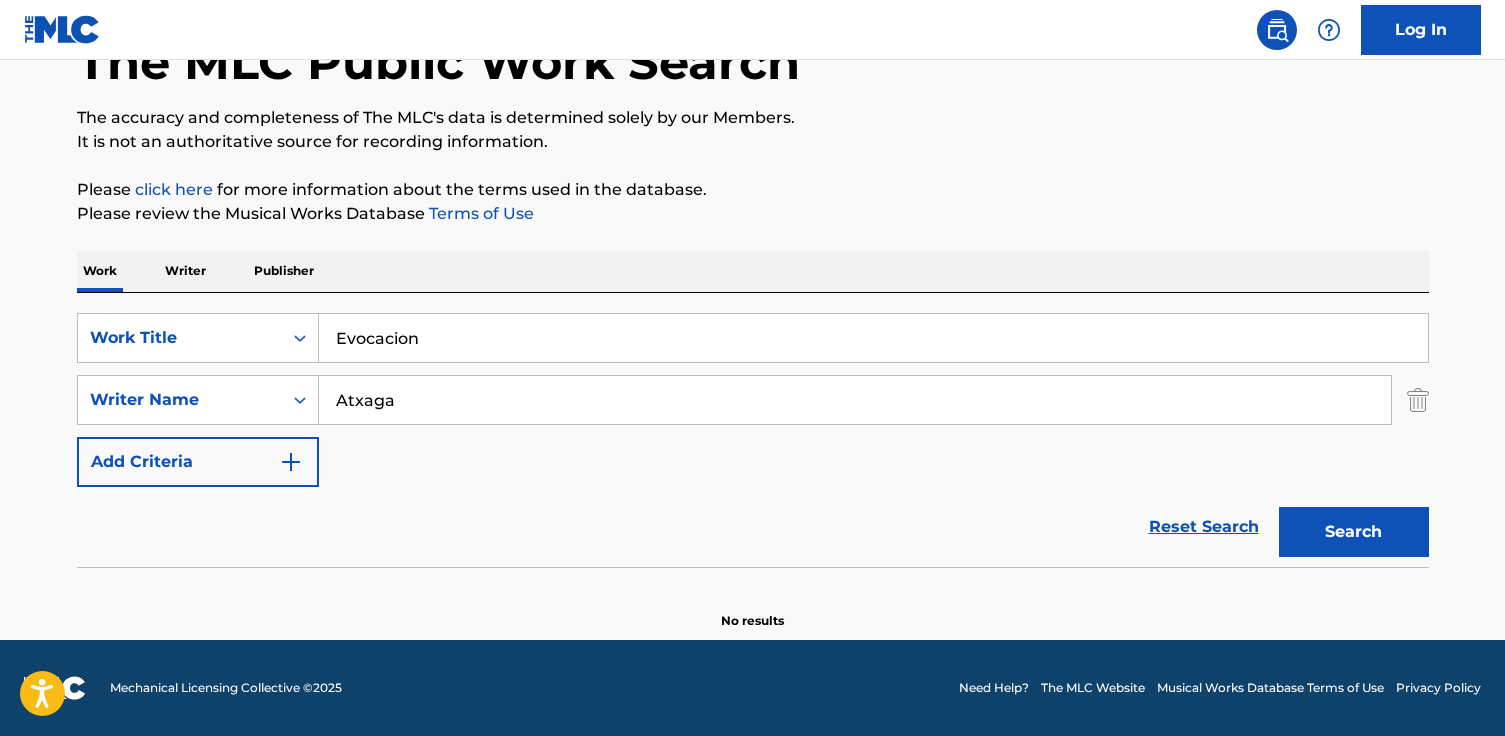 drag, startPoint x: 654, startPoint y: 390, endPoint x: 676, endPoint y: 458, distance: 71.470276 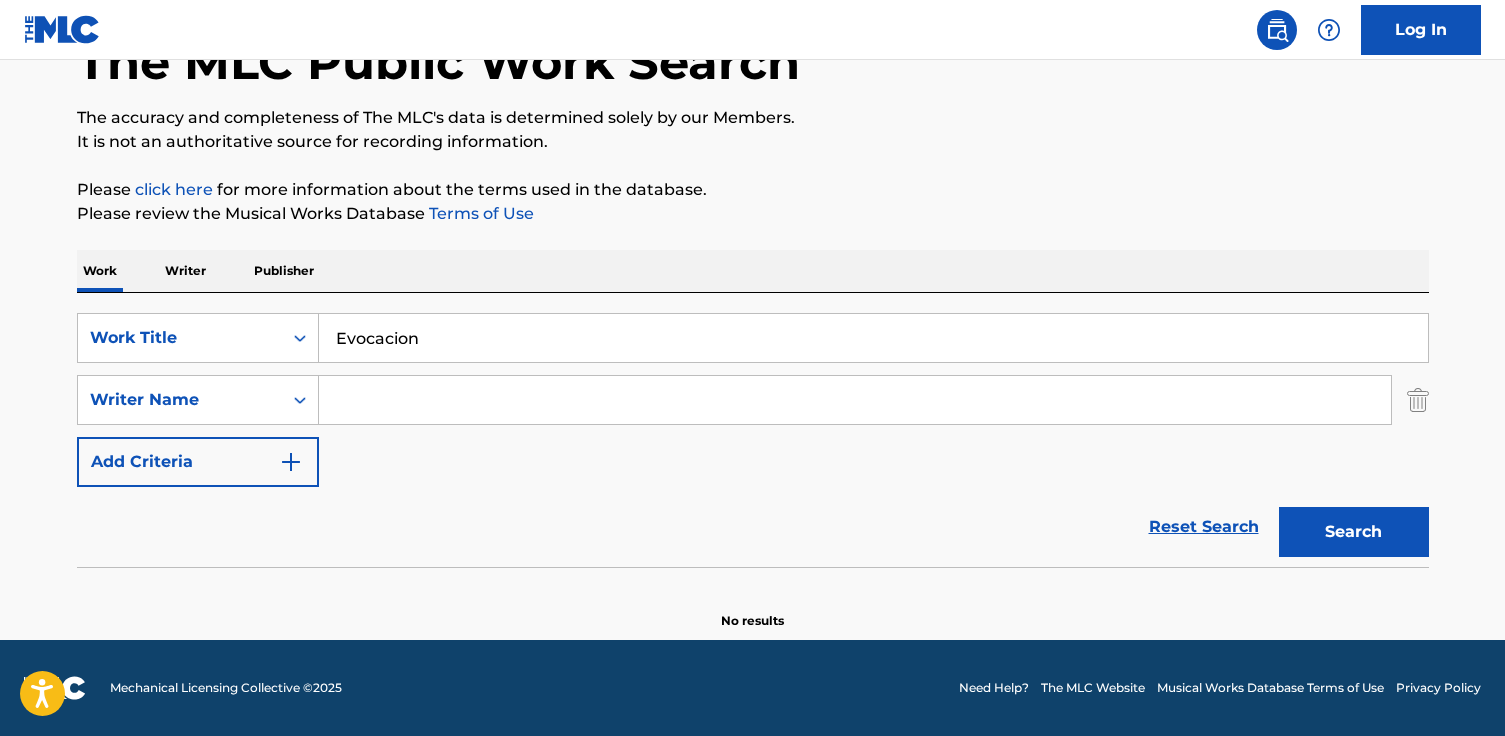 paste on "Ecay" 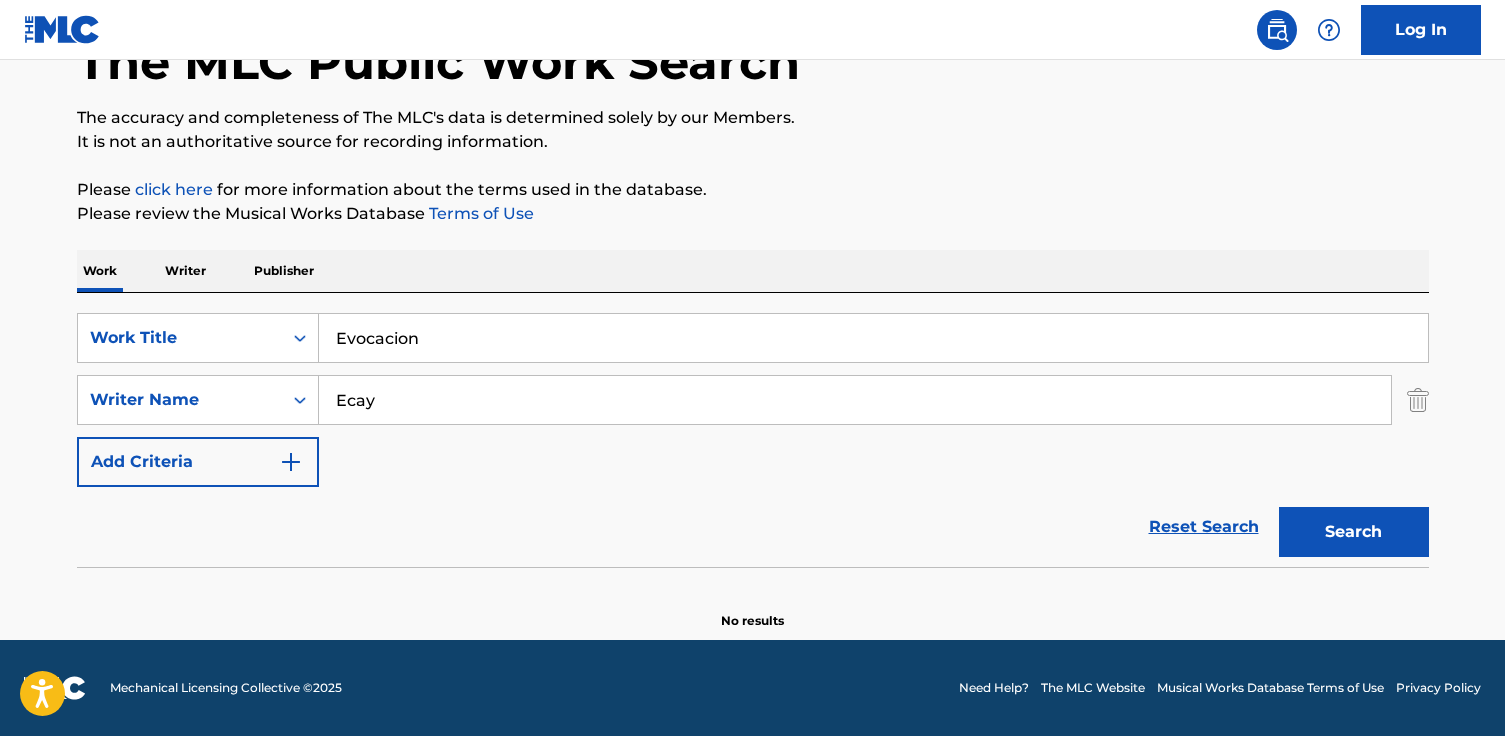 type on "Ecay" 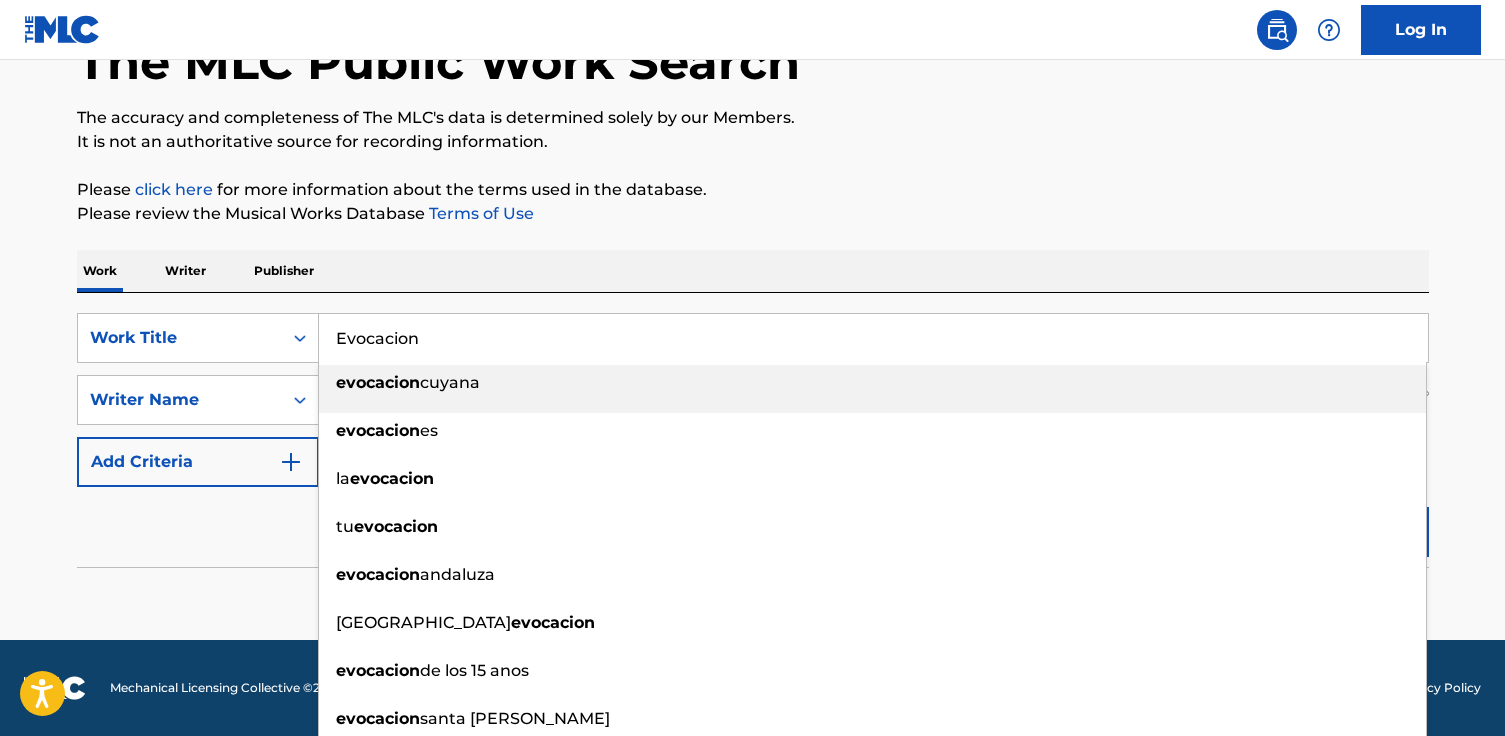 drag, startPoint x: 204, startPoint y: 305, endPoint x: 148, endPoint y: 304, distance: 56.008926 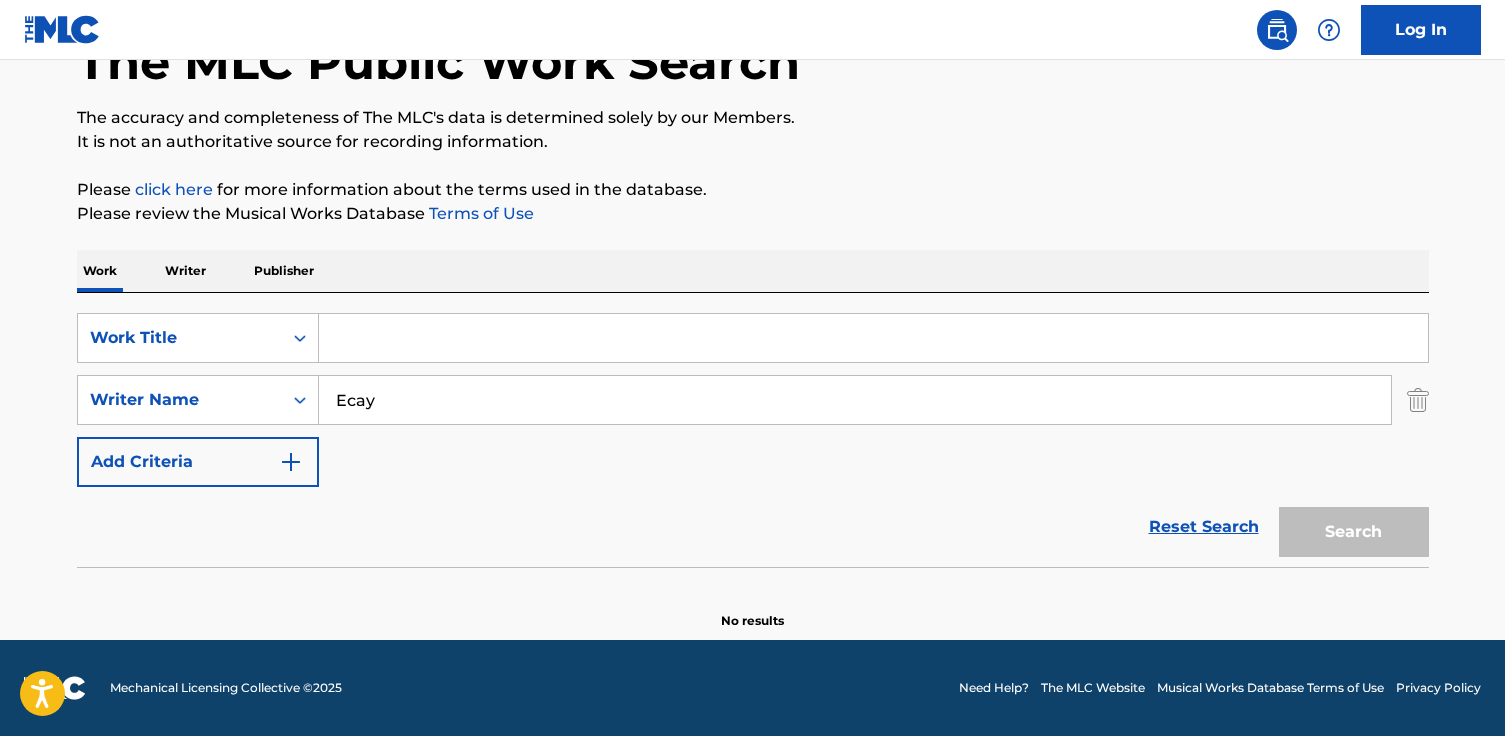 paste on "Bring Back Your Love" 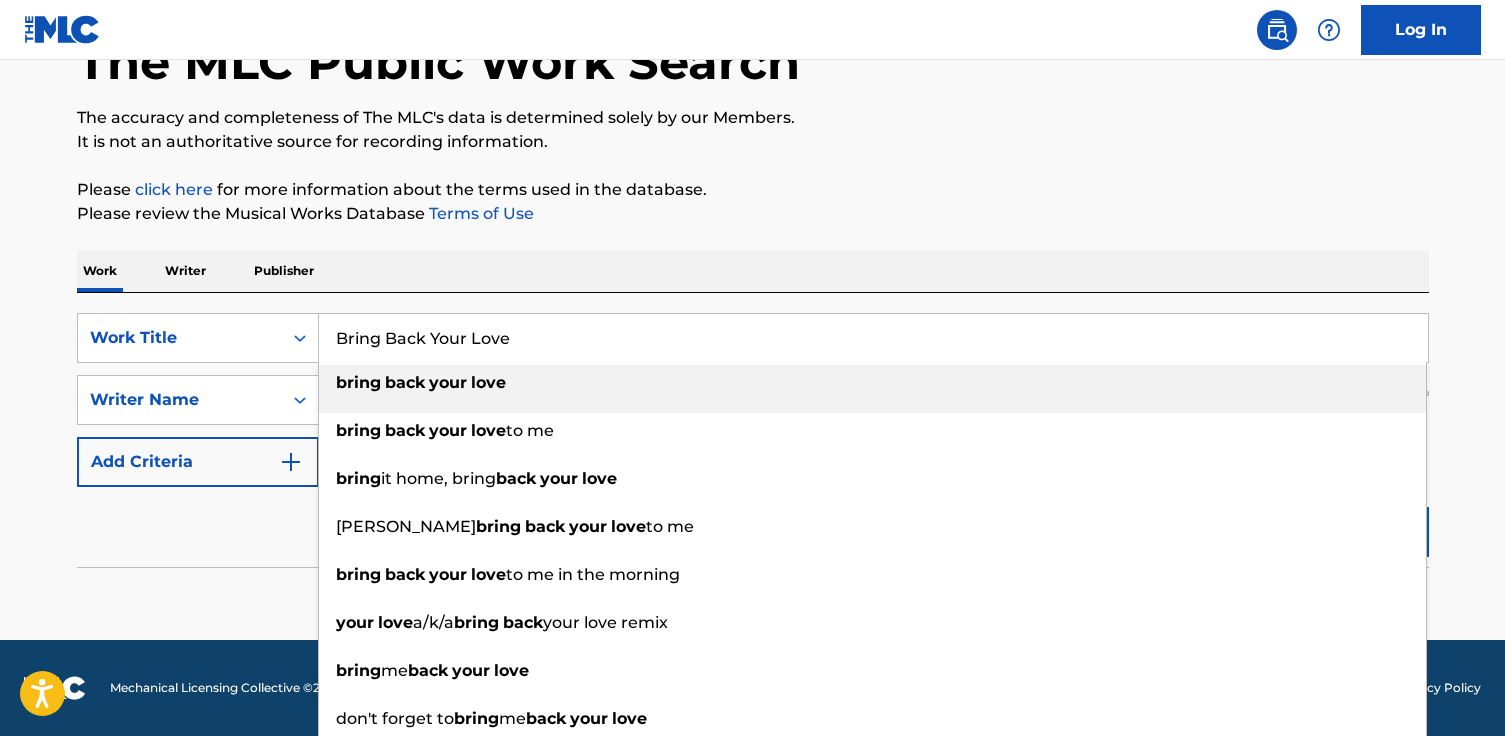 type on "Bring Back Your Love" 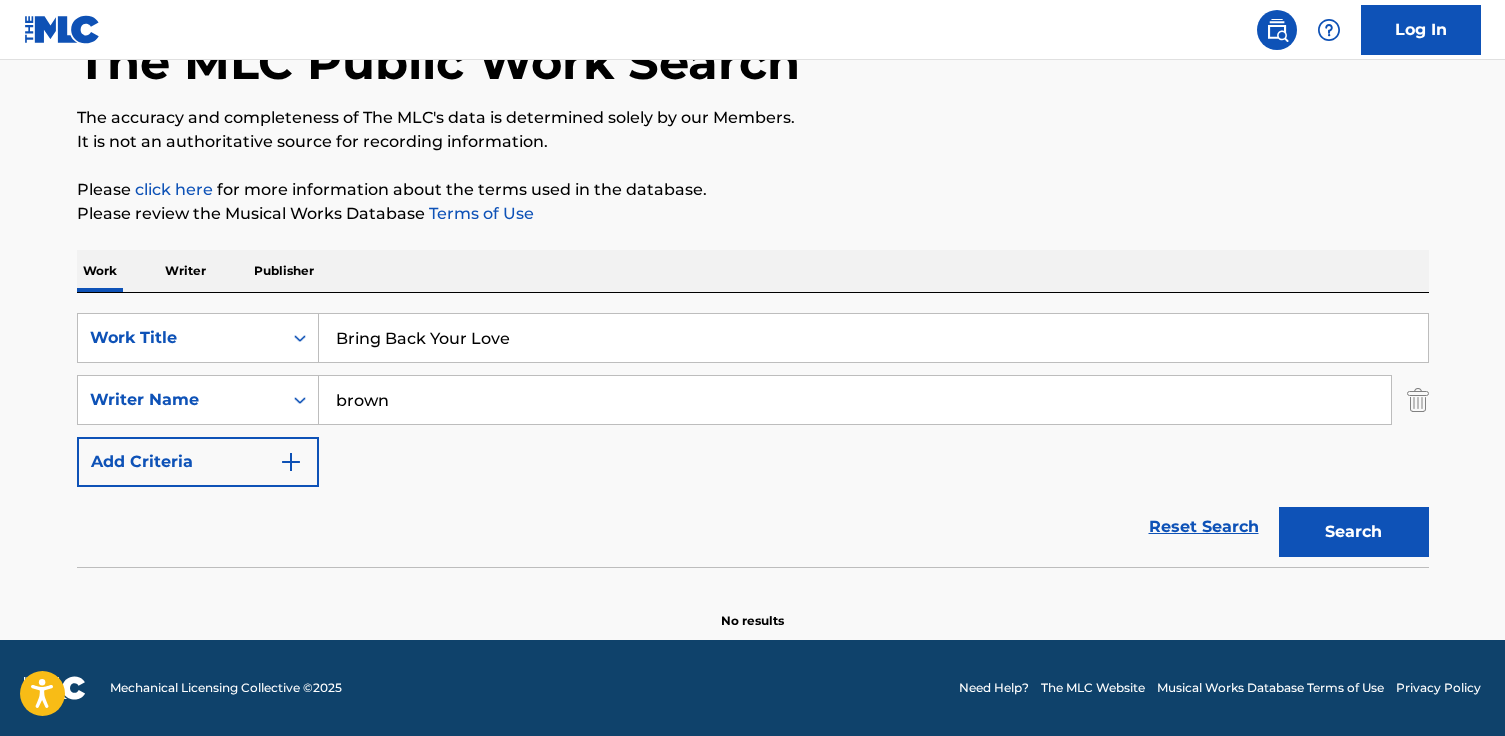 type on "brown" 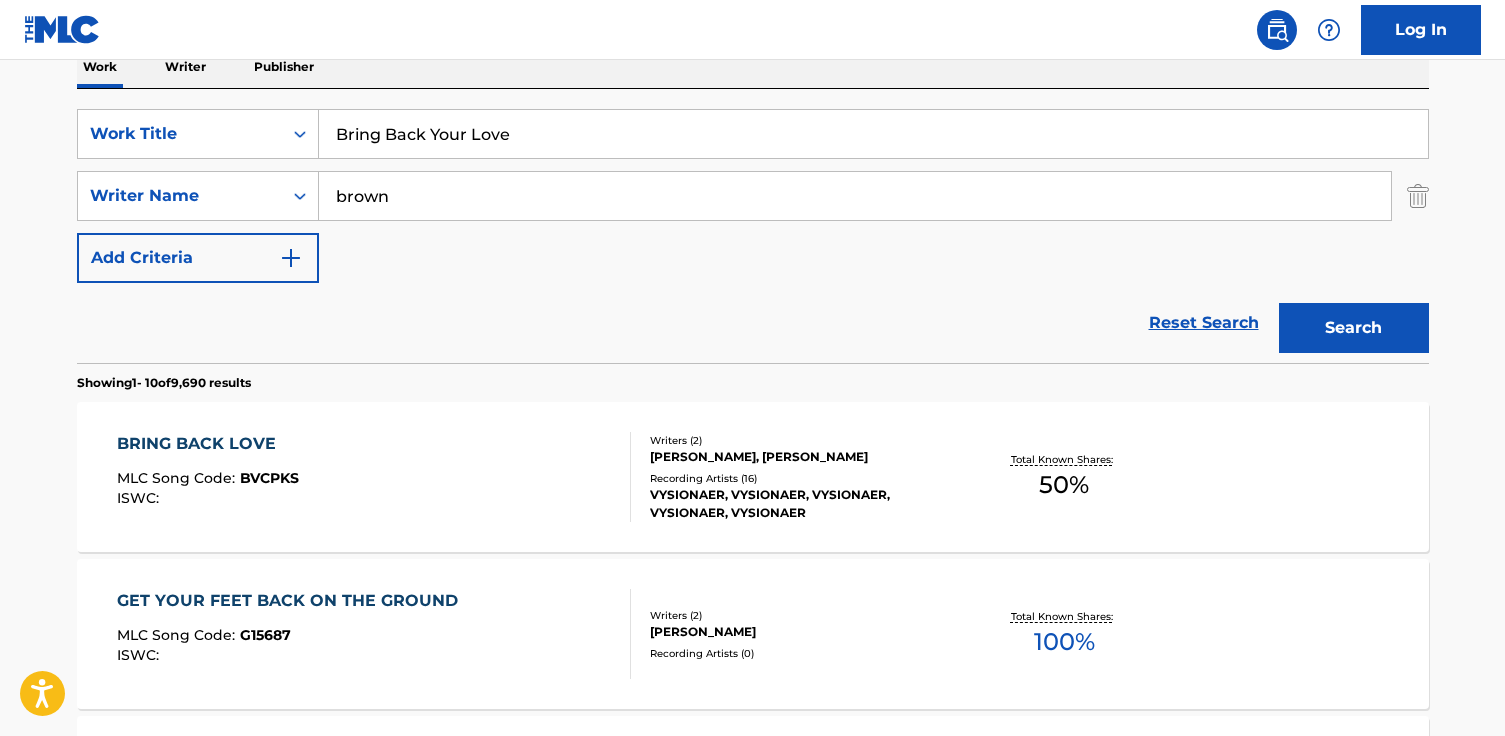 scroll, scrollTop: 332, scrollLeft: 0, axis: vertical 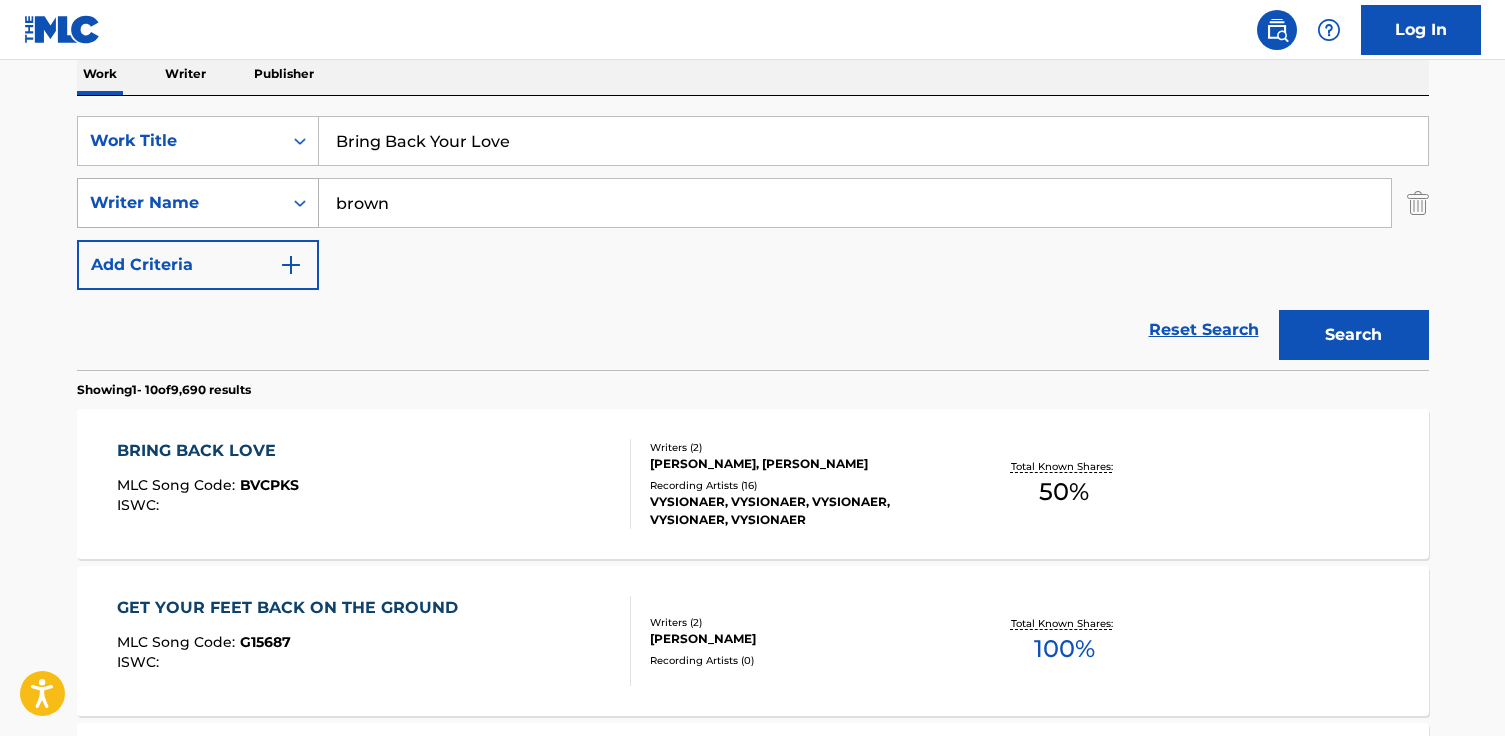 drag, startPoint x: 335, startPoint y: 199, endPoint x: 190, endPoint y: 185, distance: 145.6743 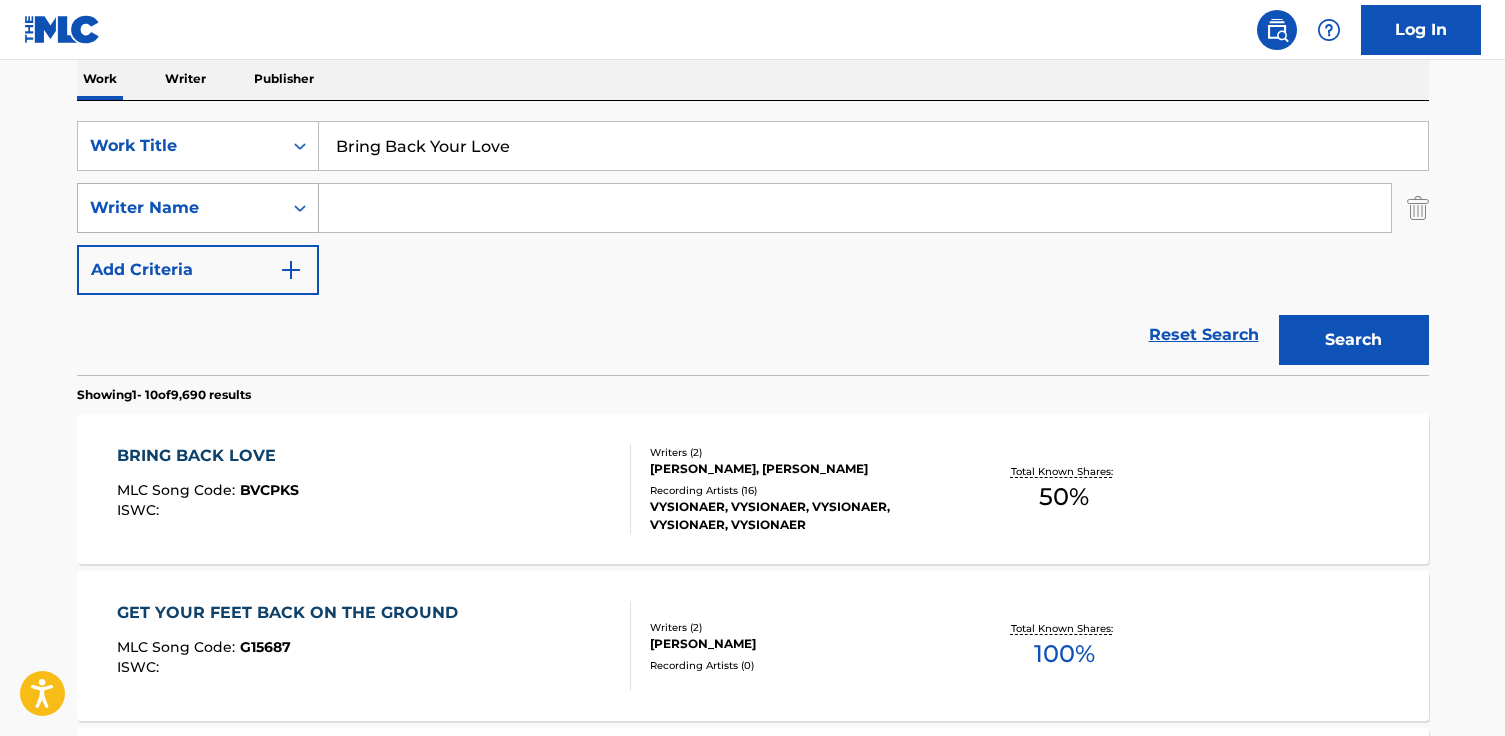 paste on "[PERSON_NAME]" 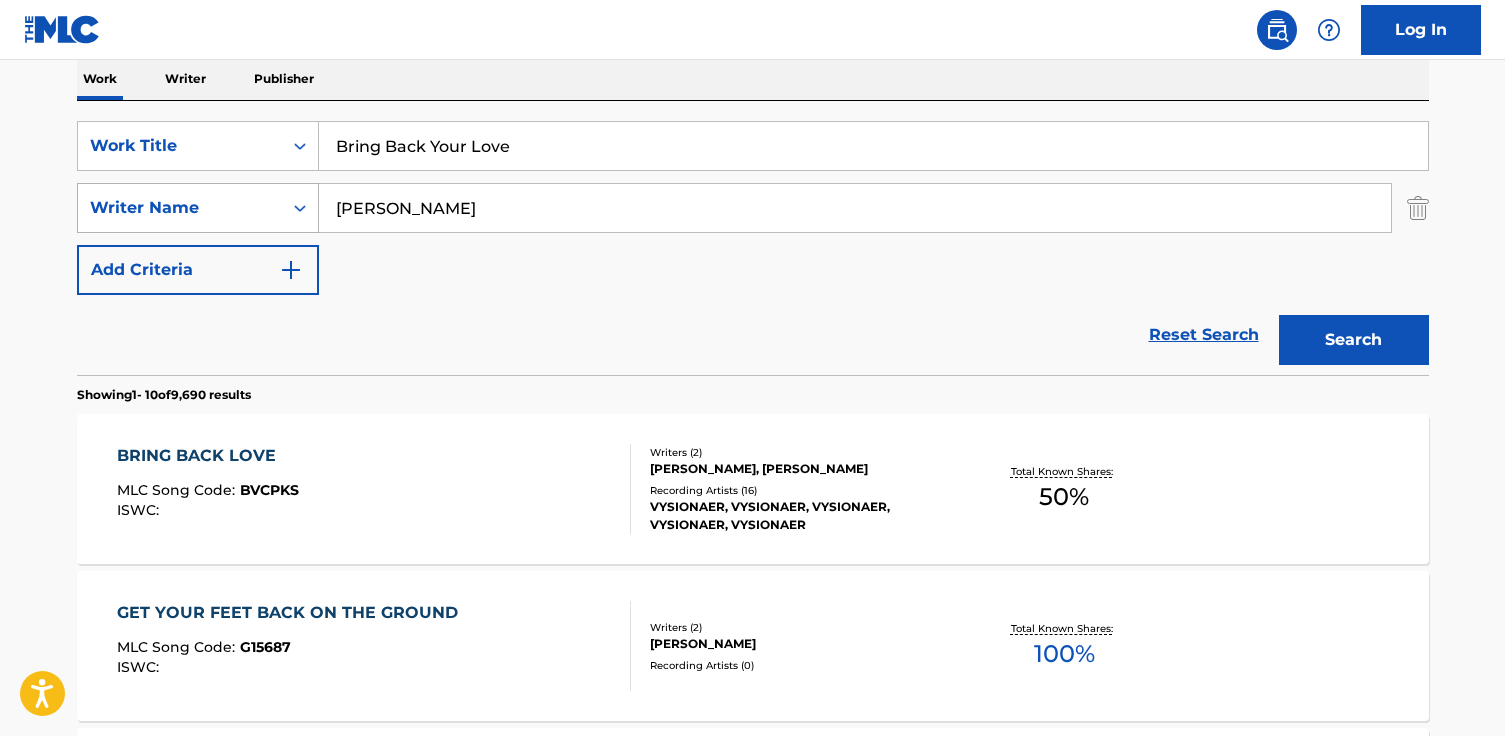 type on "[PERSON_NAME]" 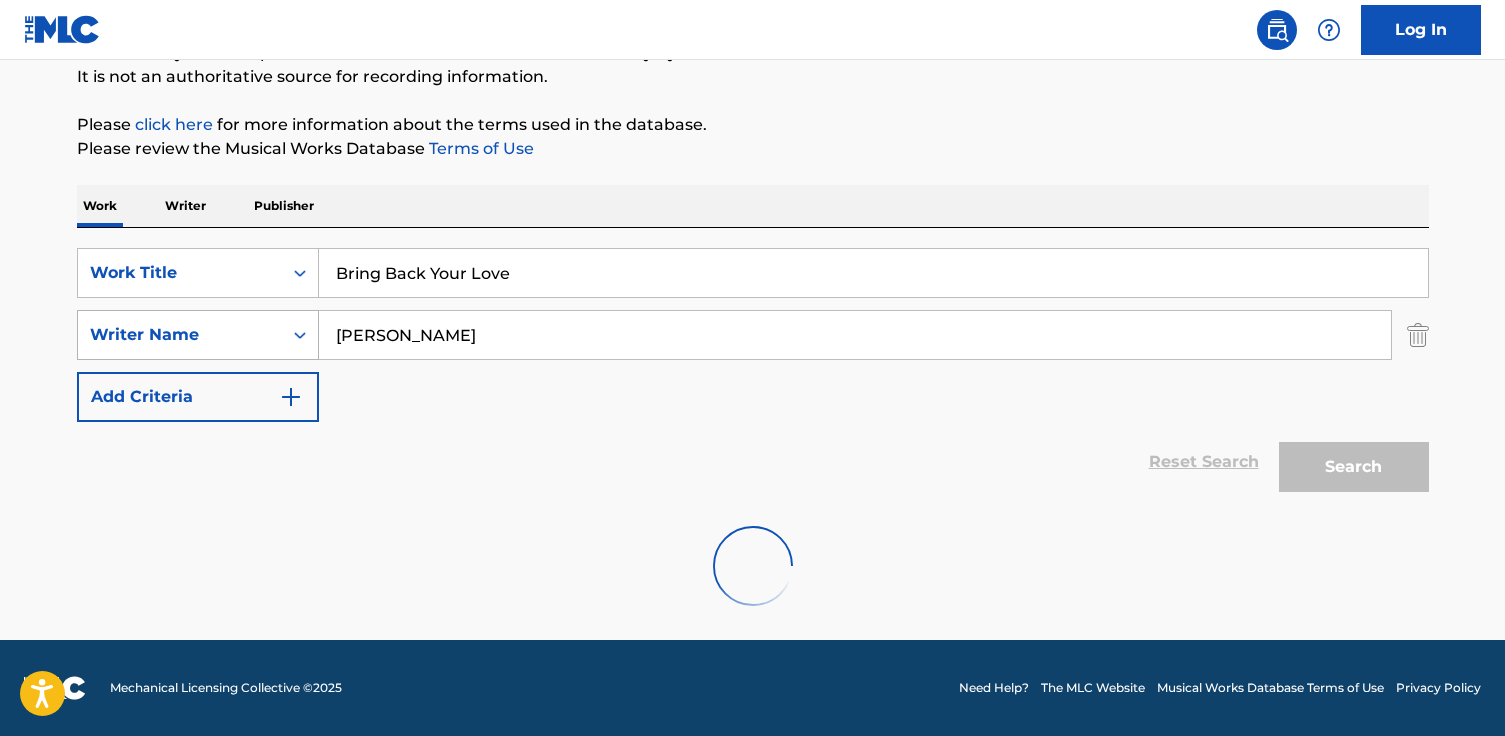 scroll, scrollTop: 324, scrollLeft: 0, axis: vertical 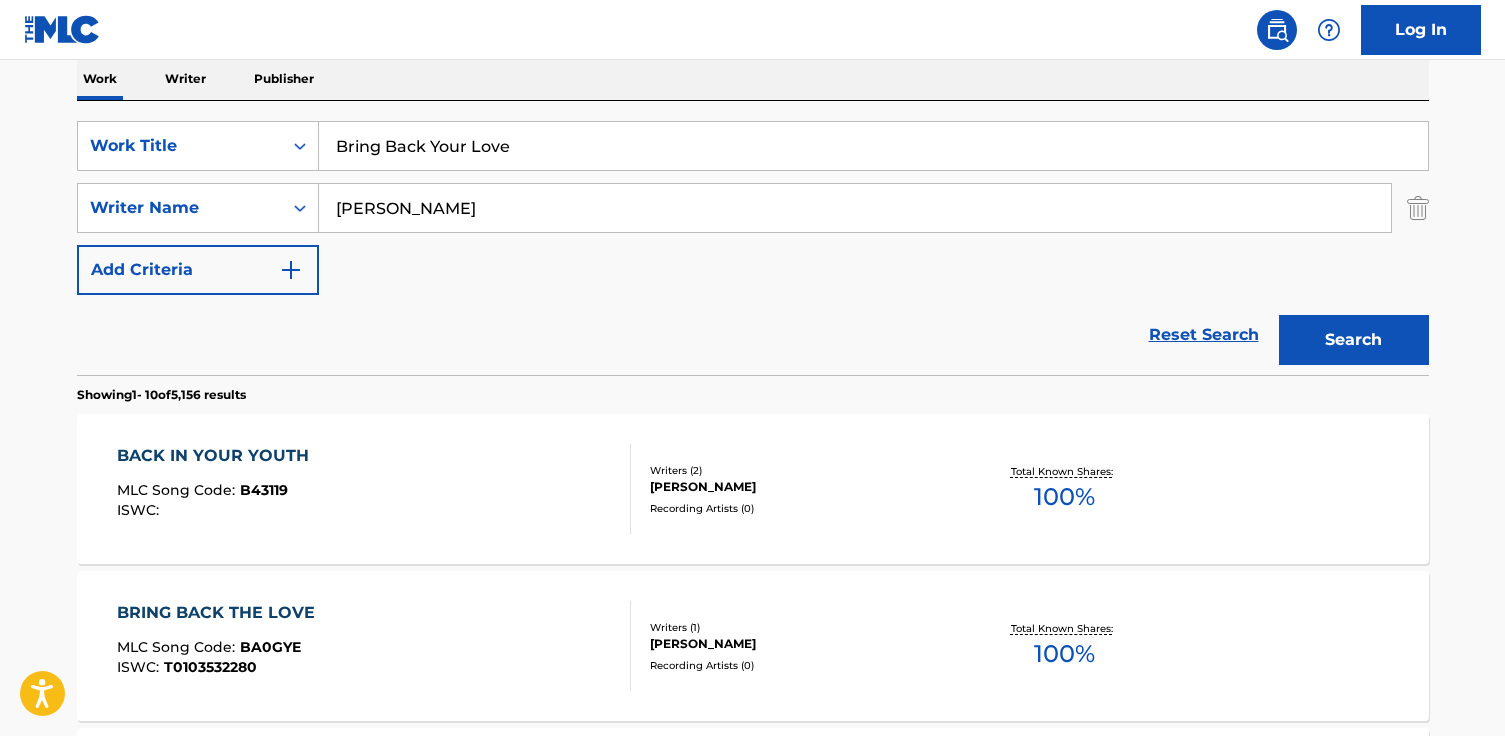 drag, startPoint x: 601, startPoint y: 155, endPoint x: 131, endPoint y: 109, distance: 472.2457 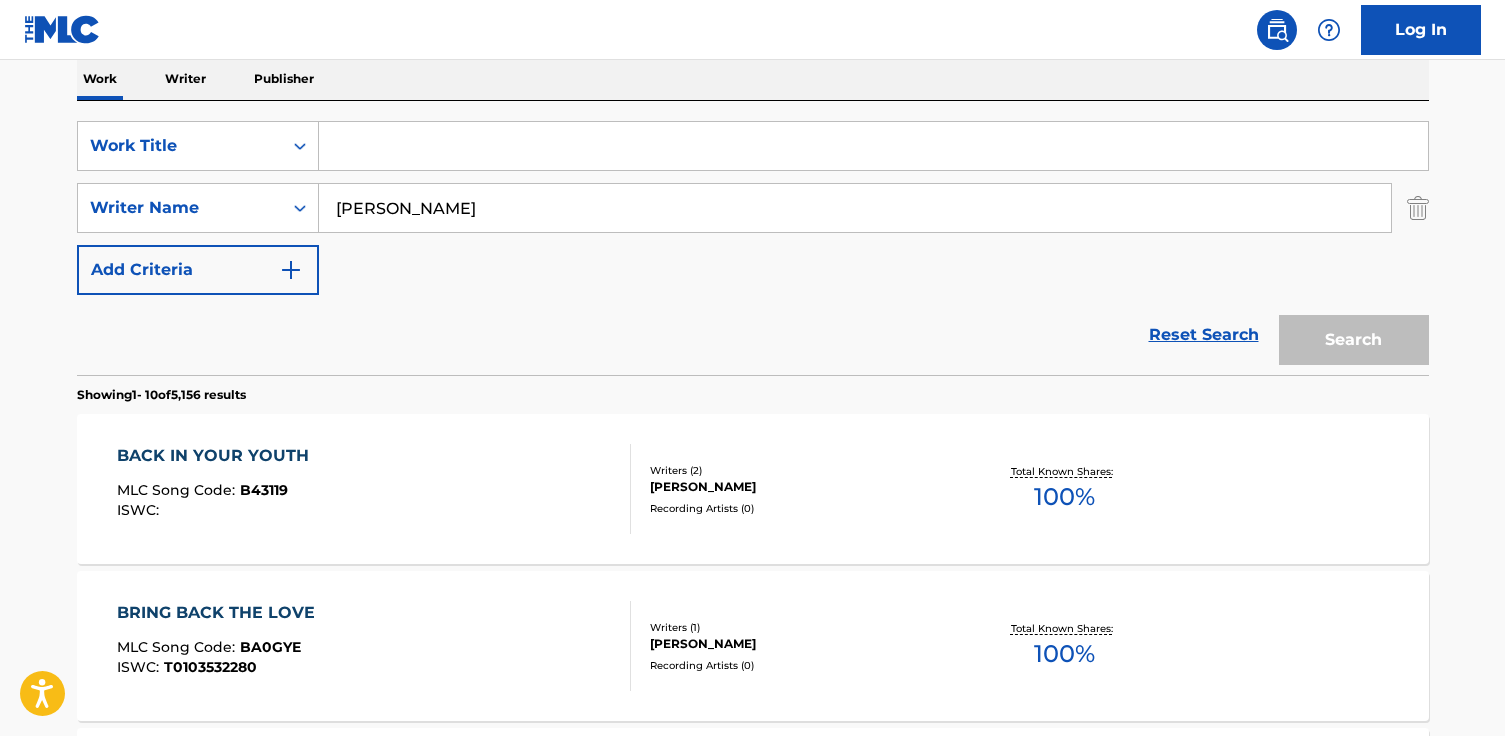 paste on "Faithful" 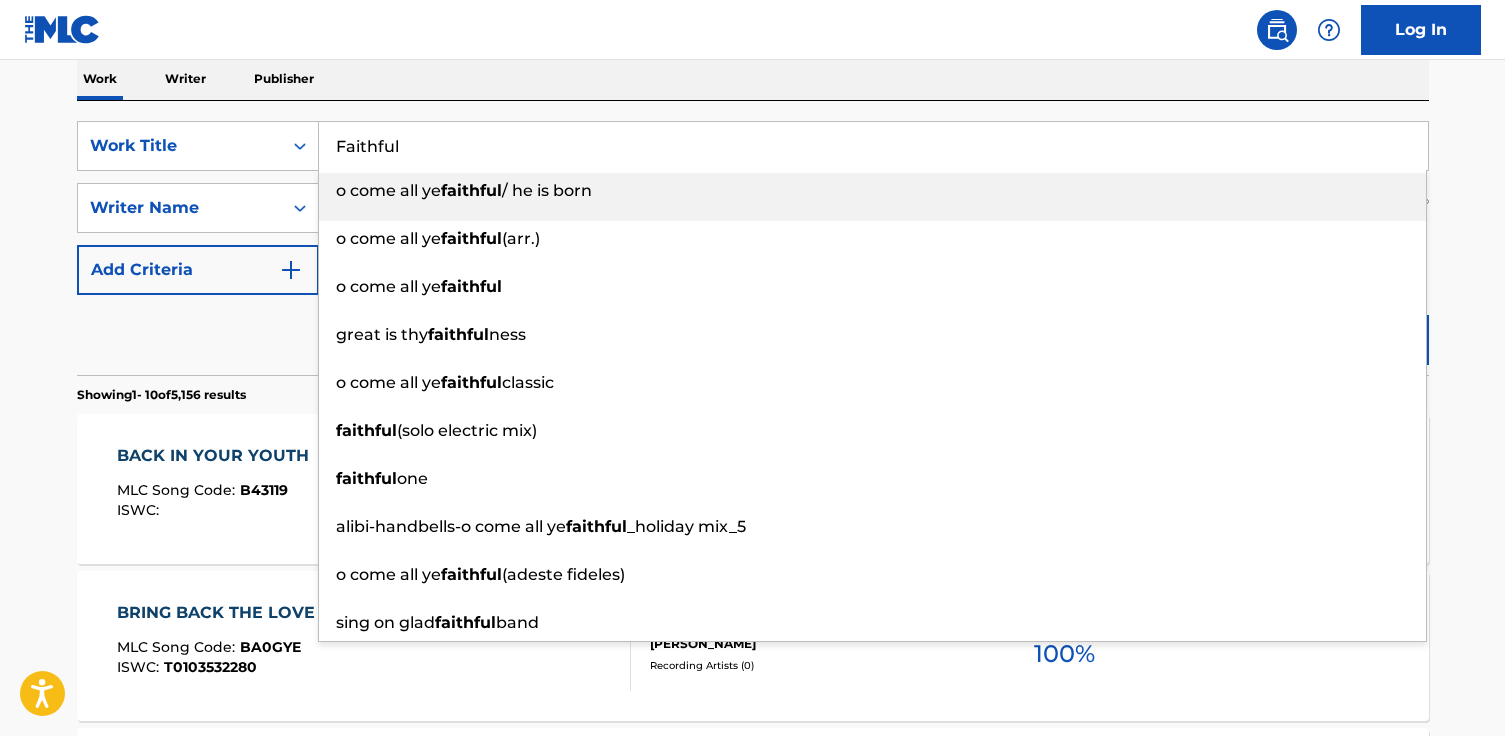 type on "Faithful" 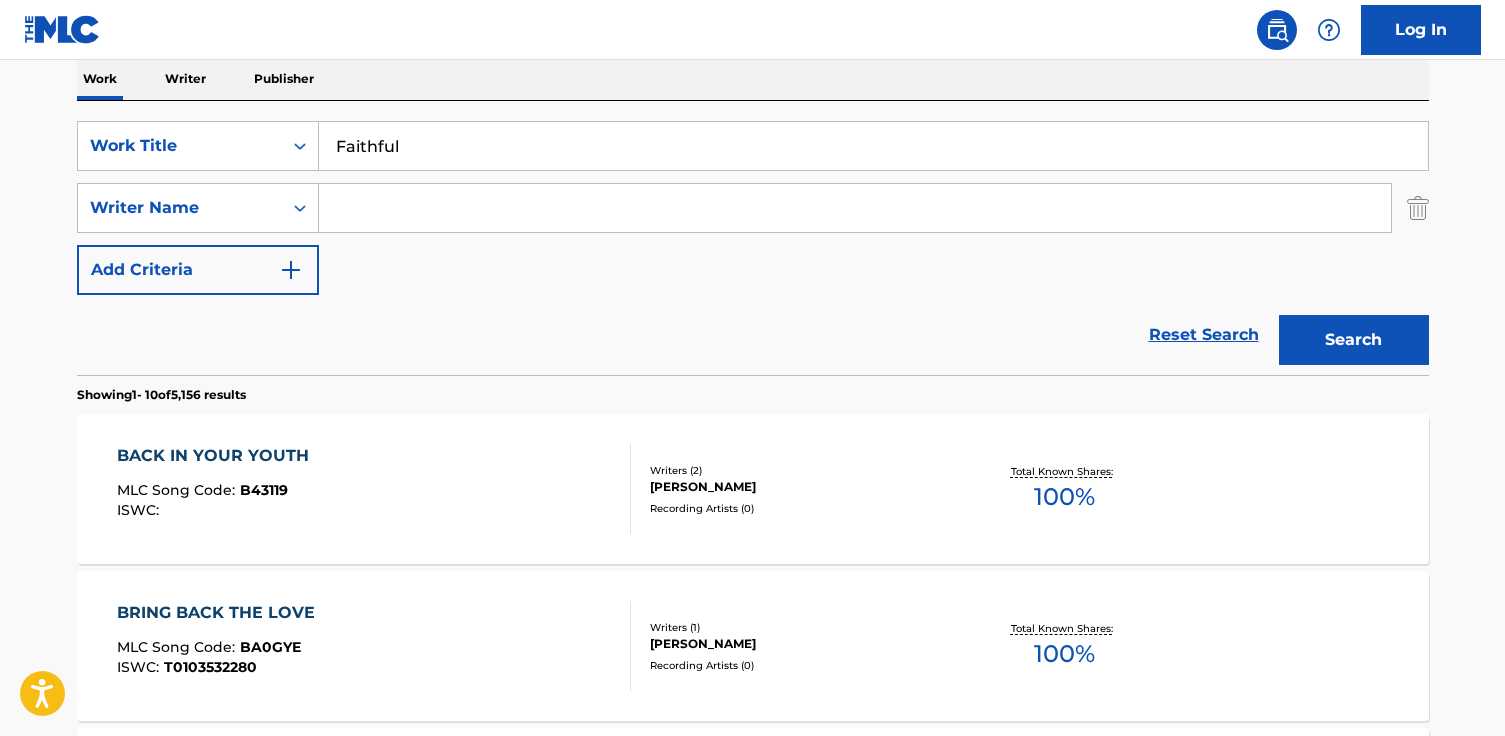 click on "Search" at bounding box center [1354, 340] 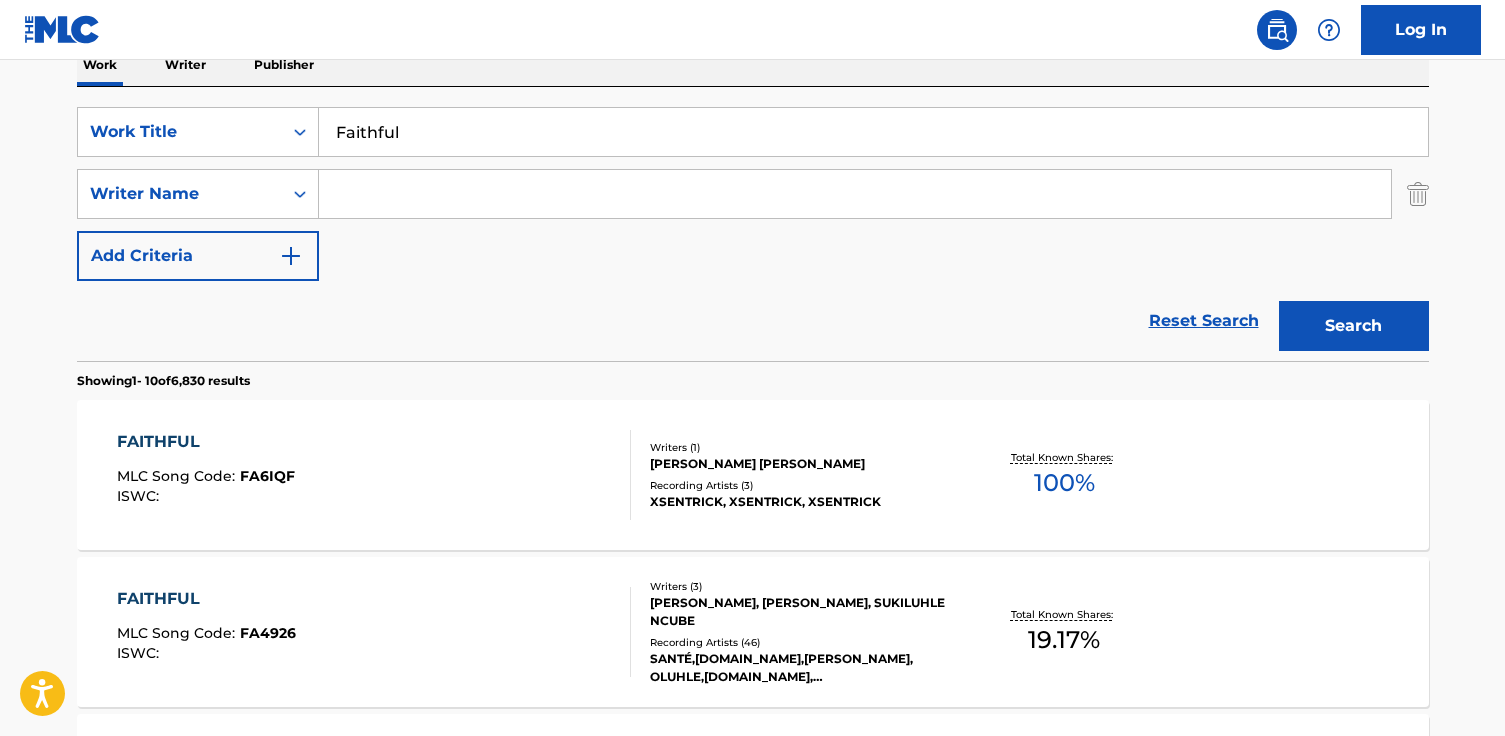 scroll, scrollTop: 344, scrollLeft: 0, axis: vertical 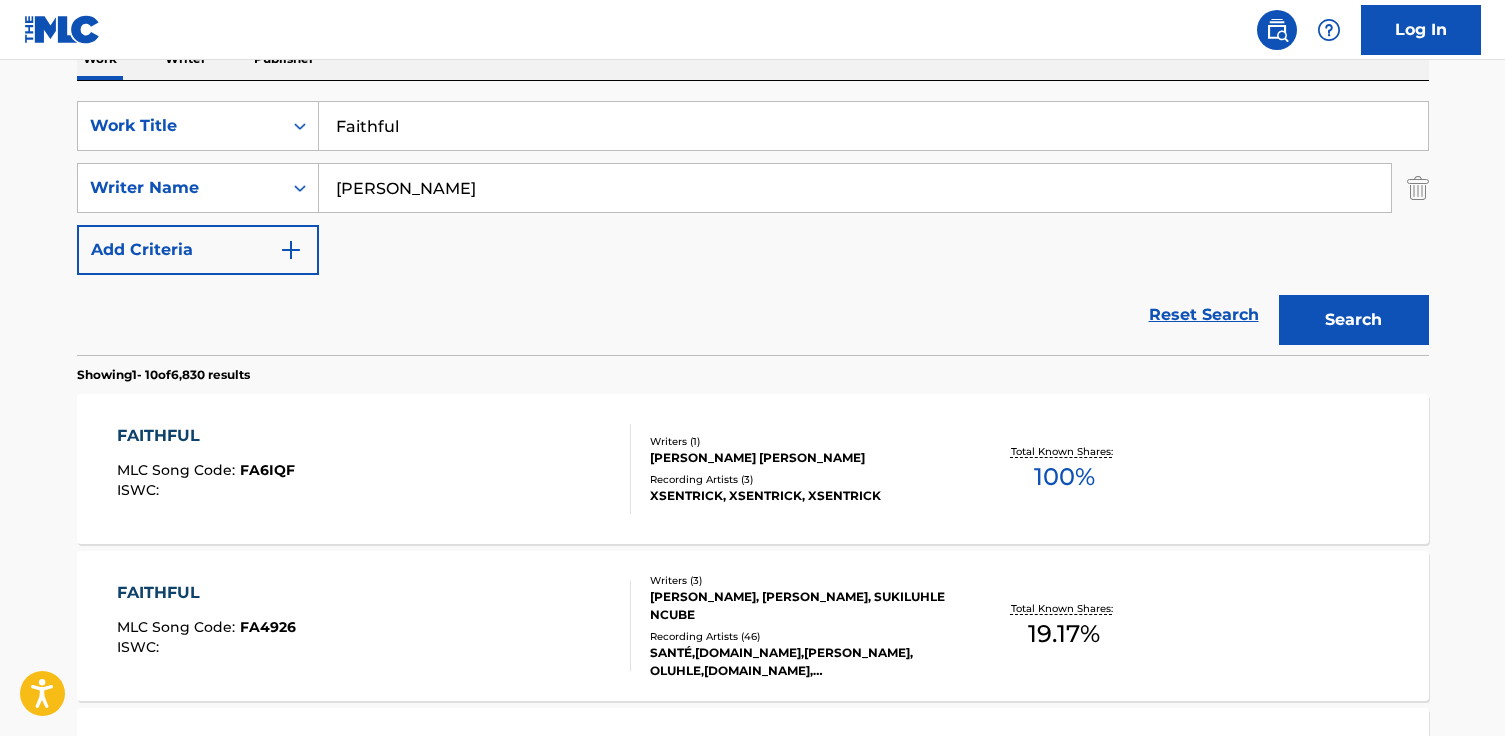 type on "[PERSON_NAME]" 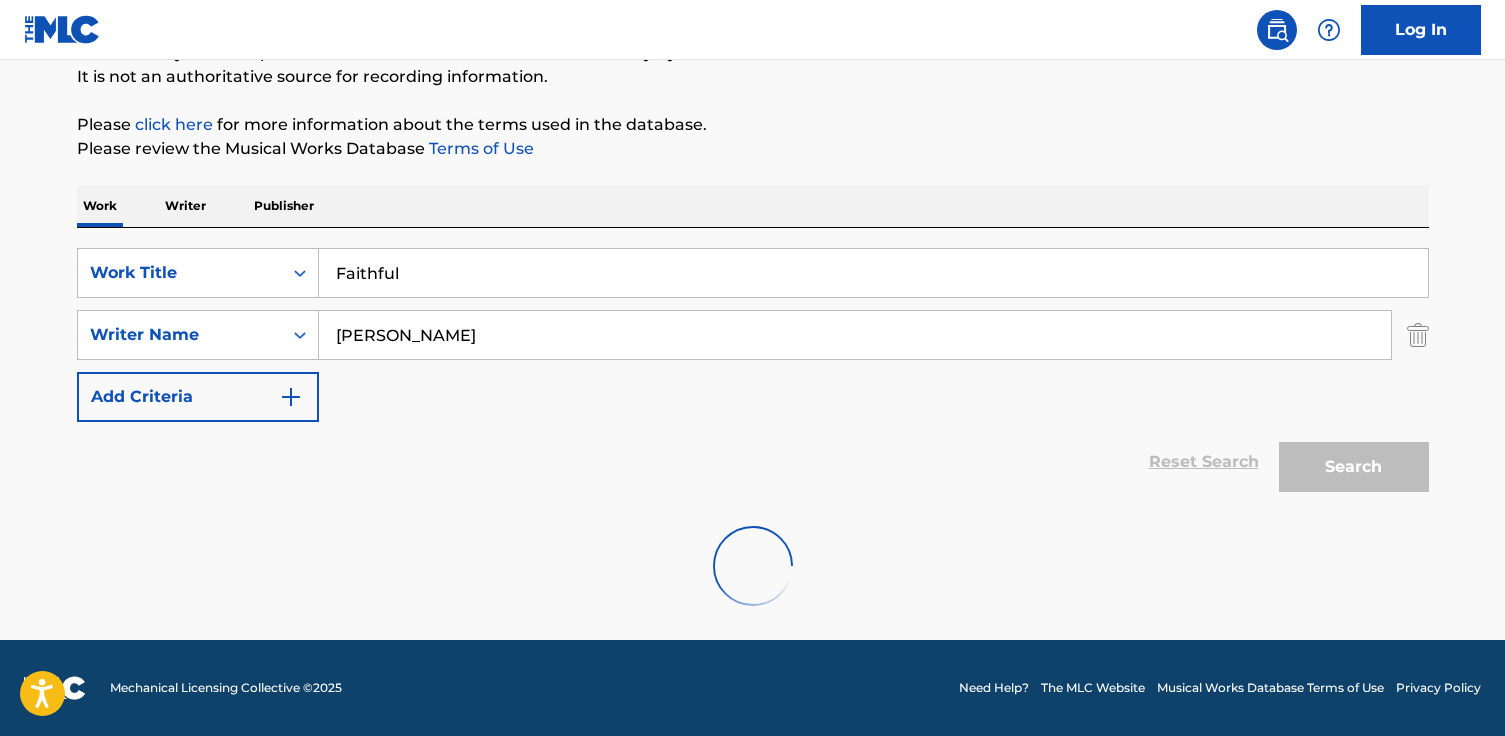 scroll, scrollTop: 344, scrollLeft: 0, axis: vertical 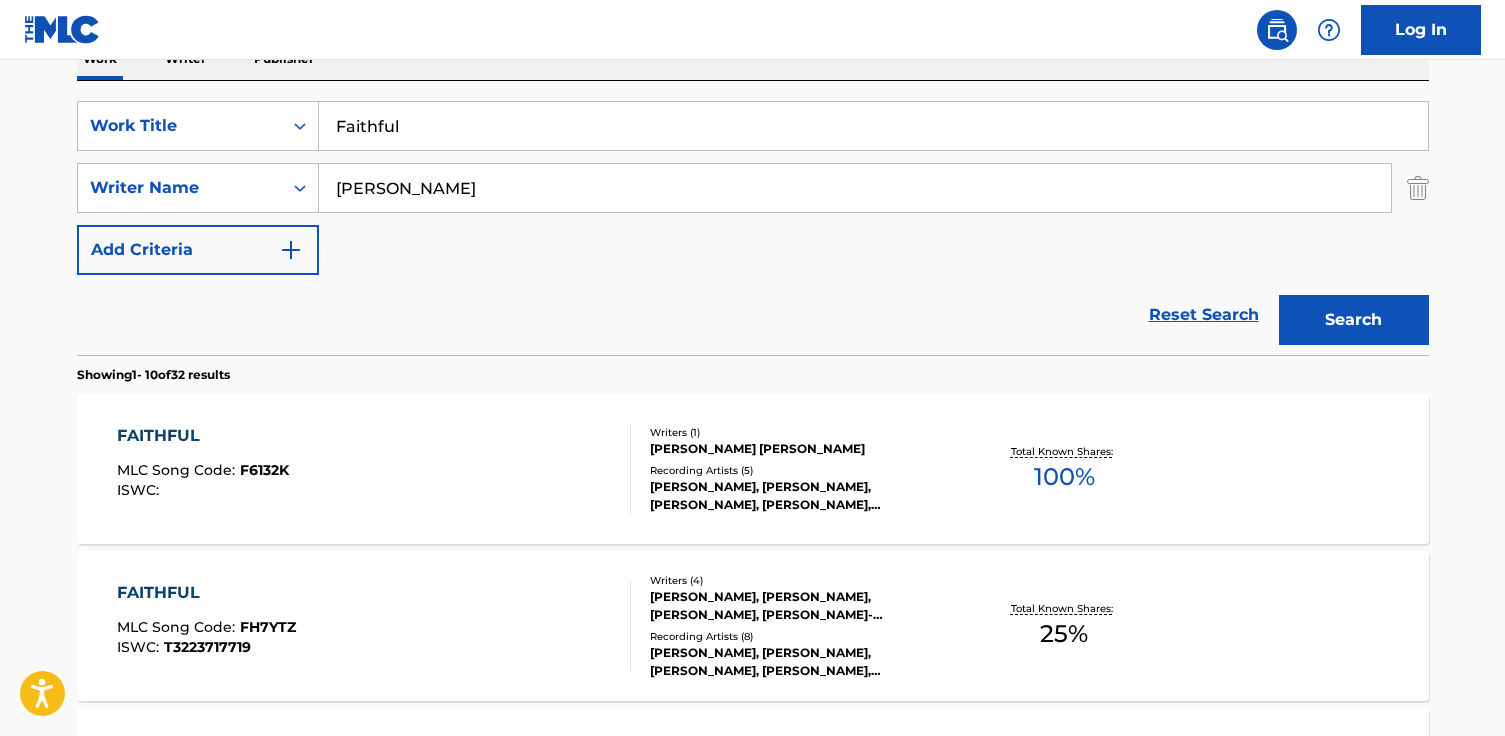 click on "FAITHFUL MLC Song Code : F6132K ISWC :" at bounding box center (374, 469) 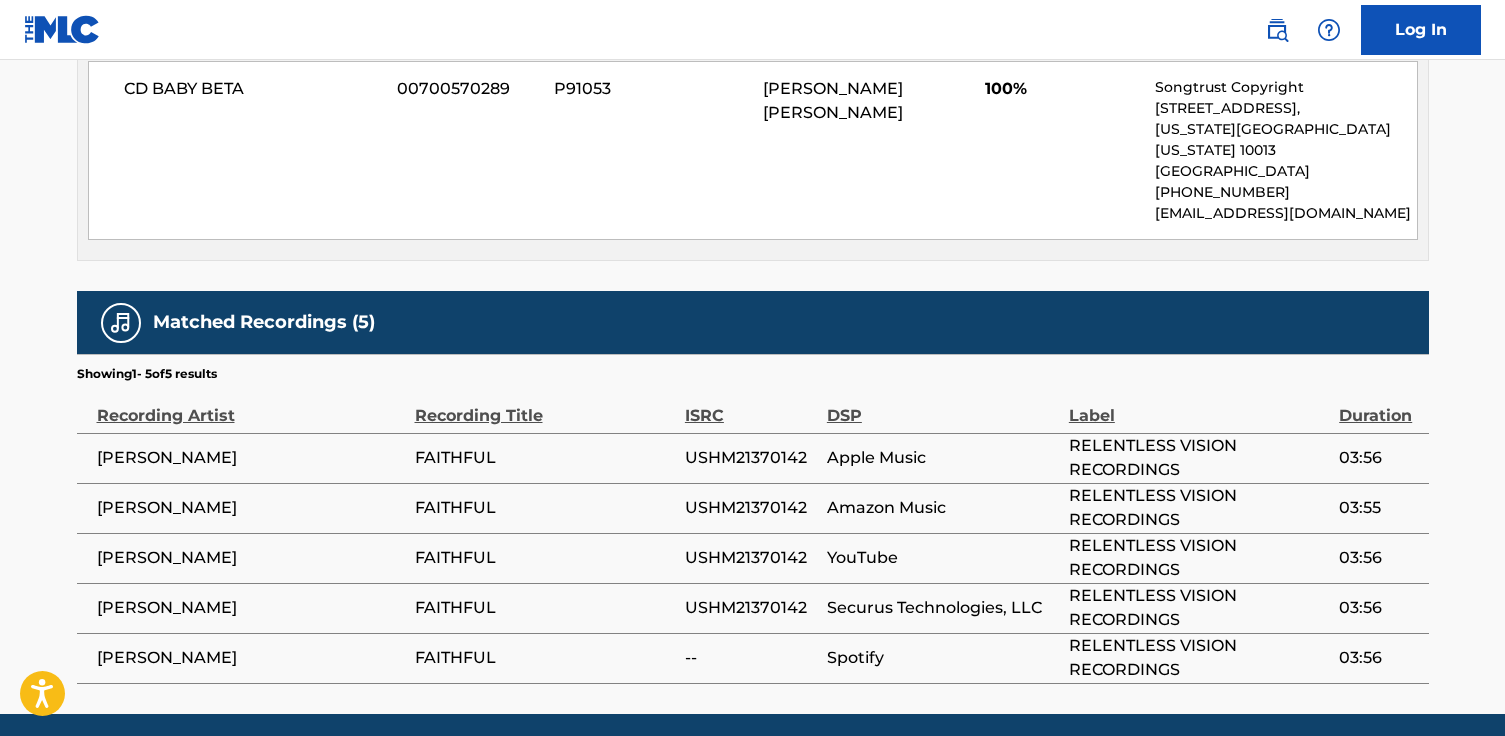 scroll, scrollTop: 1016, scrollLeft: 0, axis: vertical 